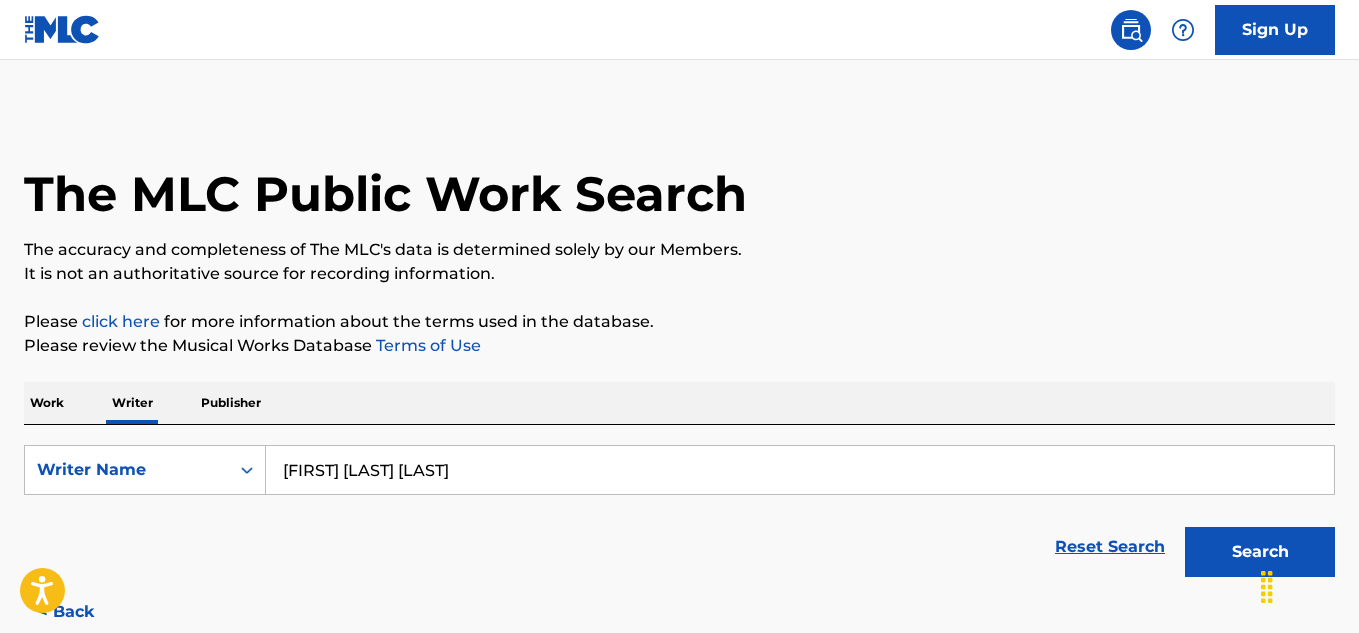 scroll, scrollTop: 121, scrollLeft: 0, axis: vertical 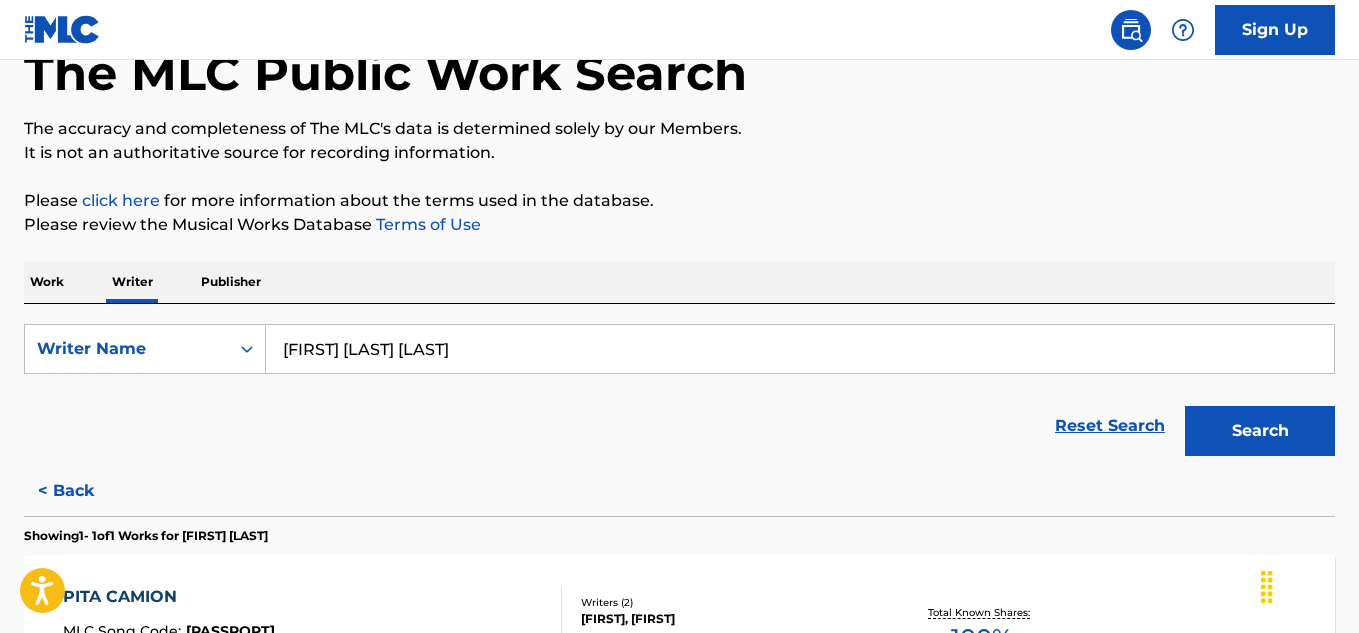 click on "Writer Name [FIRST] [LAST] Reset Search Search" at bounding box center (679, 395) 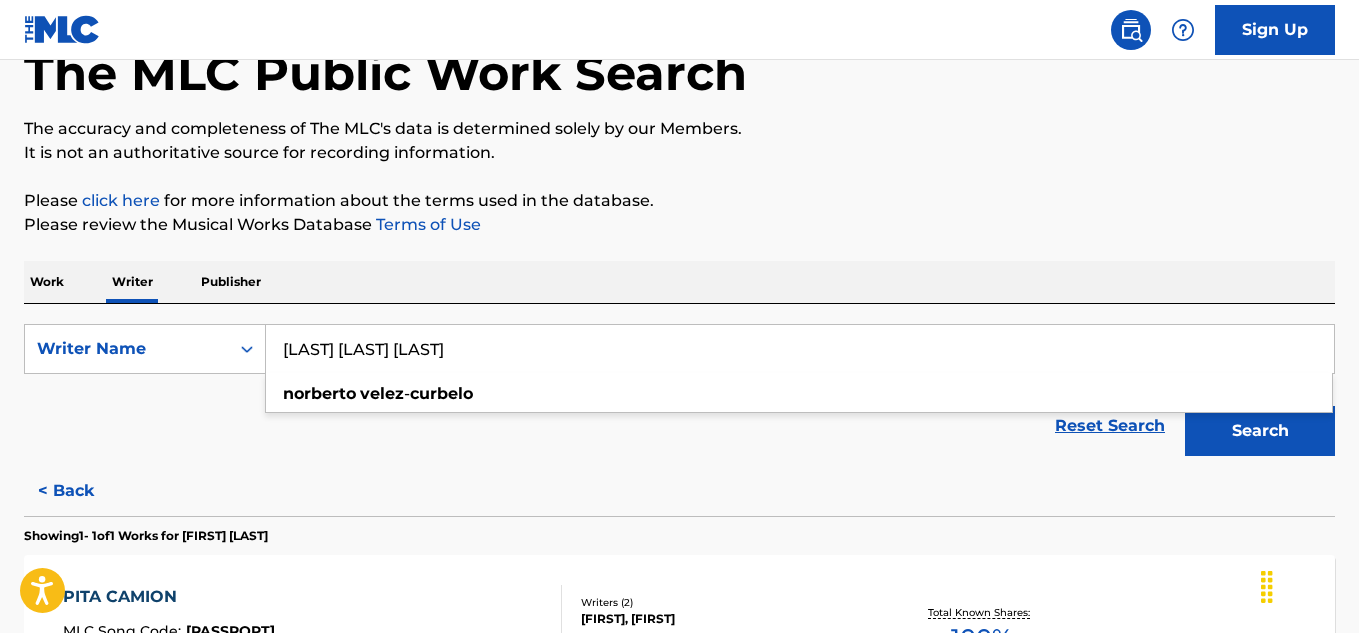 type on "[LAST] [LAST] [LAST]" 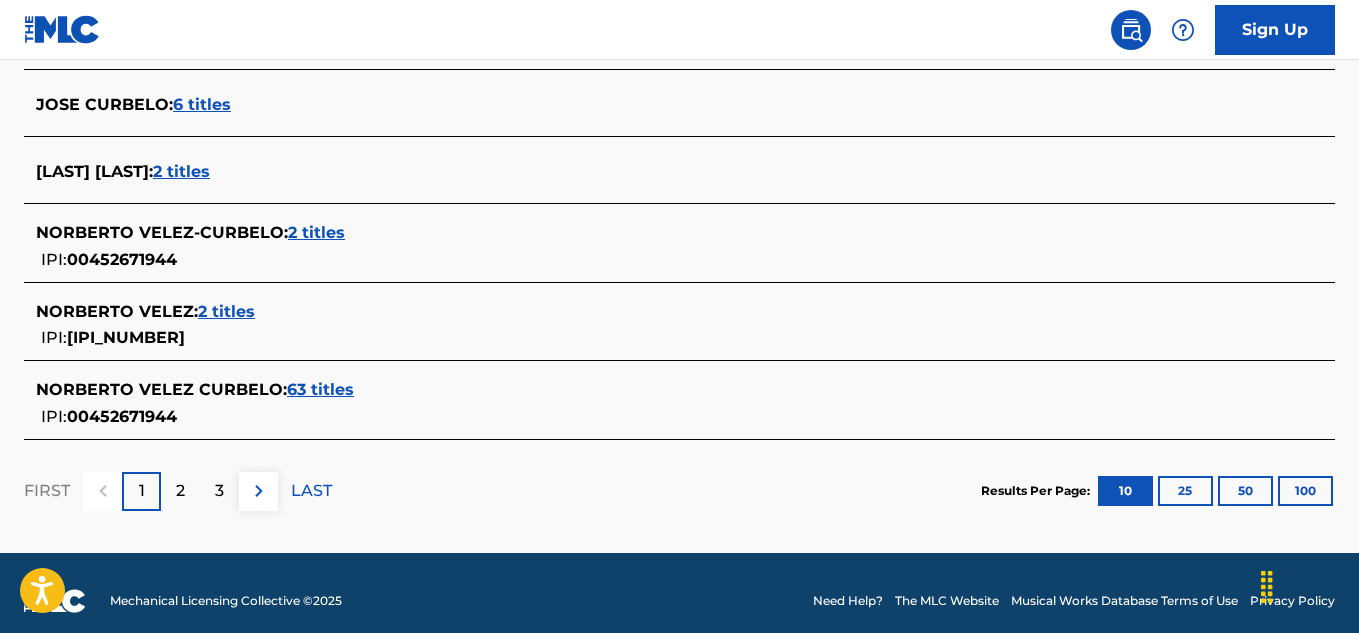 scroll, scrollTop: 921, scrollLeft: 0, axis: vertical 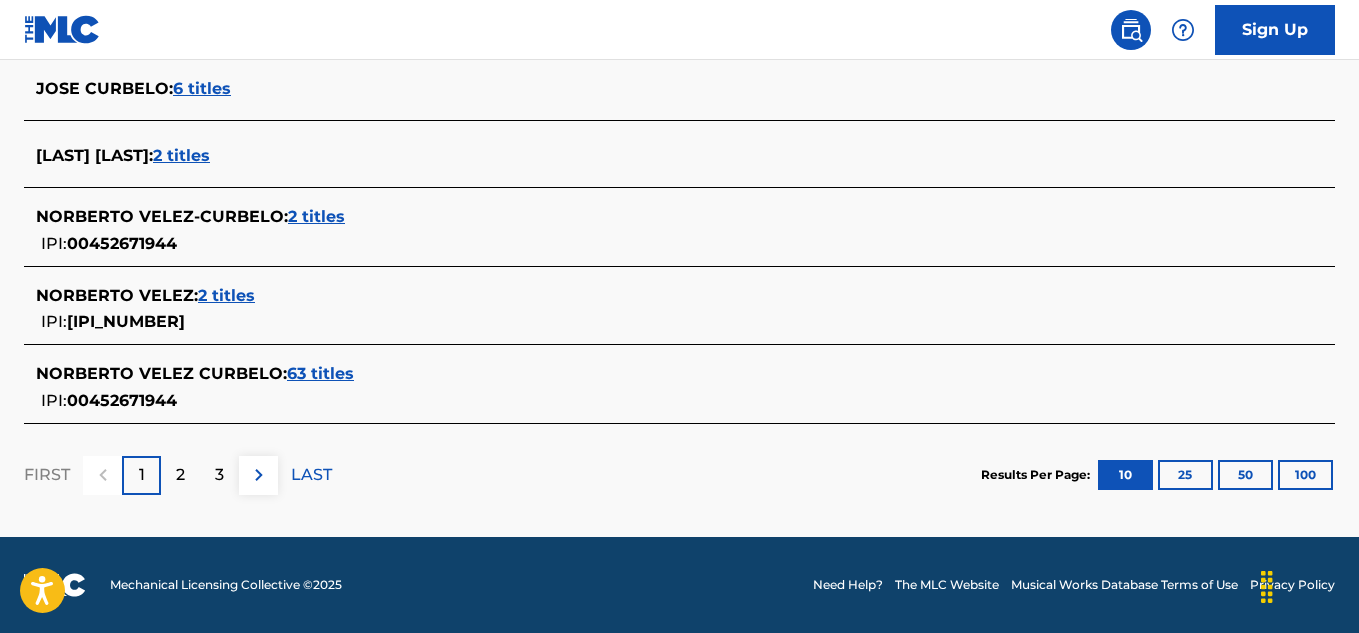 click on "NORBERTO VELEZ-CURBELO :  5 titles RENE CURBELO :  4 titles VILMA CURBELO :  2 titles RAFAEL CURBELO :  12 titles FAUSTINO CURBELO :  1 title JOSE CURBELO :  6 titles CURBELO JOSE :  2 titles NORBERTO VELEZ-CURBELO :  2 titles IPI:  00452671944 NORBERTO VELEZ :  2 titles IPI:  00452672059 NORBERTO VELEZ CURBELO :  63 titles IPI:  00452671944" at bounding box center [679, 70] 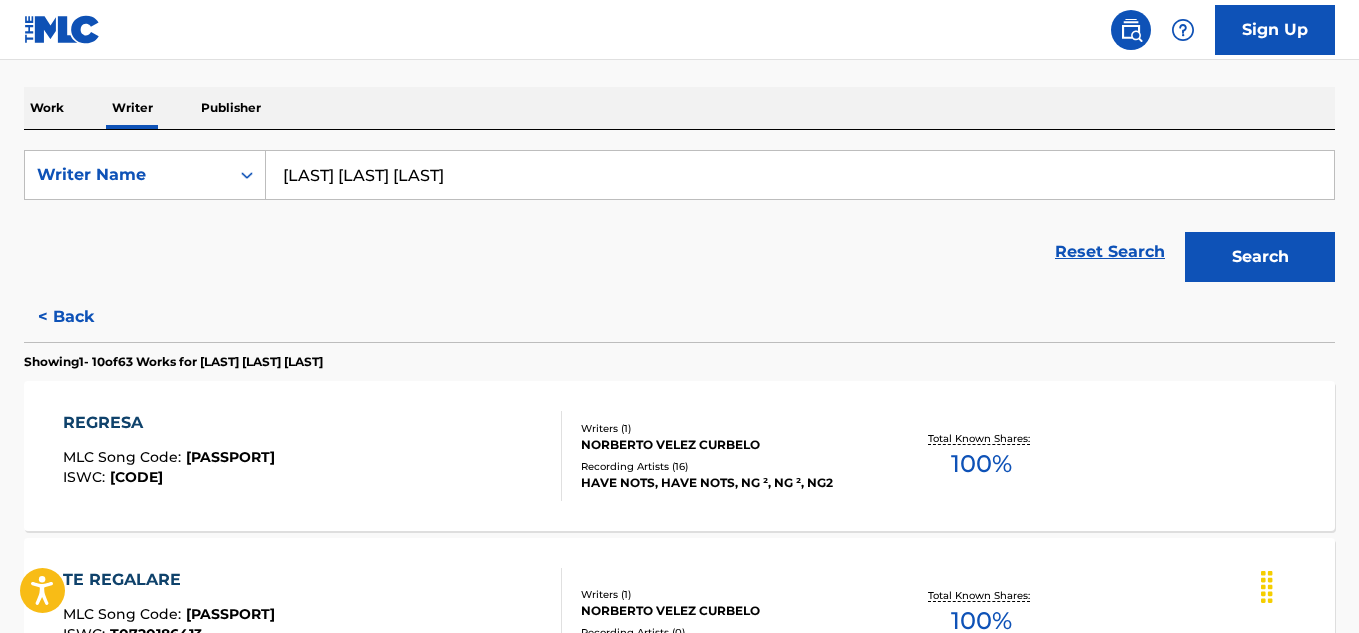 scroll, scrollTop: 100, scrollLeft: 0, axis: vertical 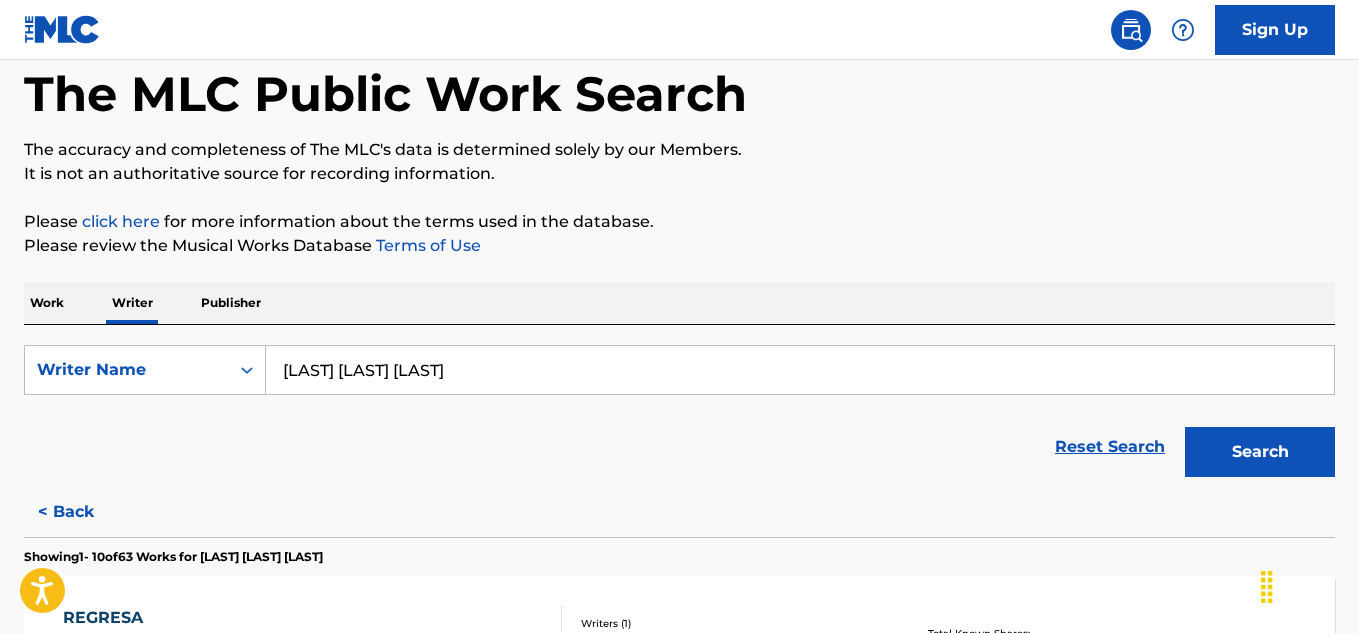 click on "< Back" at bounding box center (84, 512) 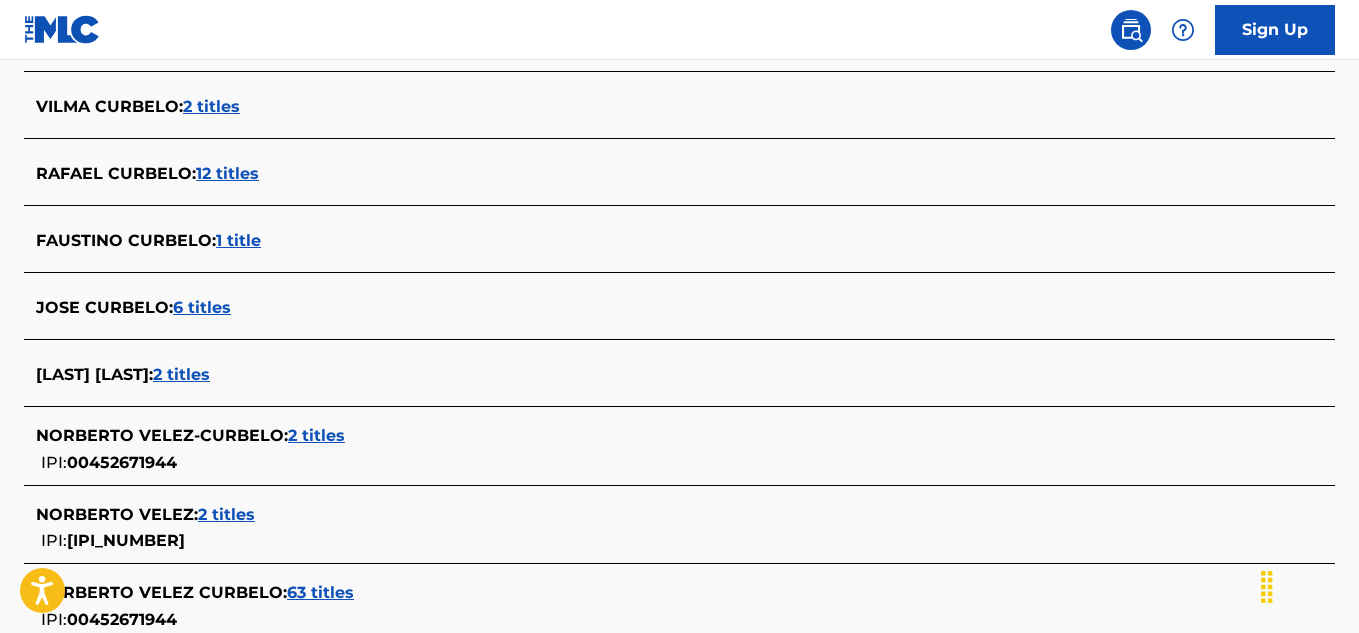 scroll, scrollTop: 800, scrollLeft: 0, axis: vertical 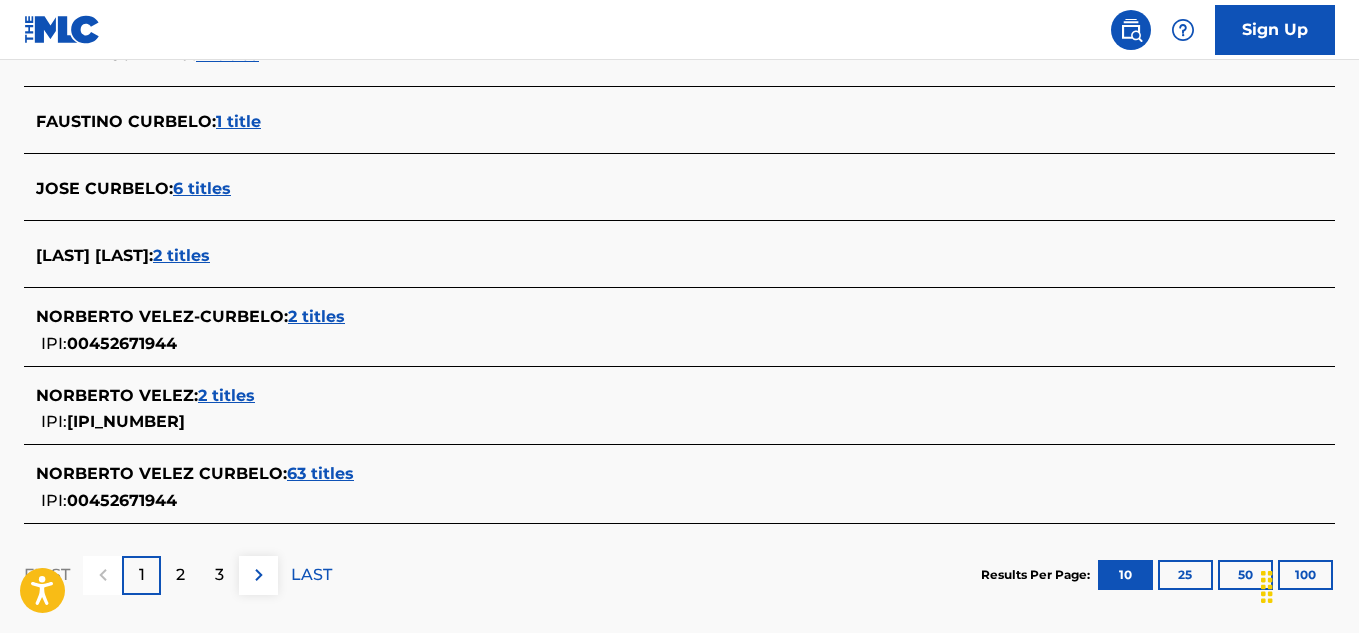 click on "2 titles" at bounding box center [226, 395] 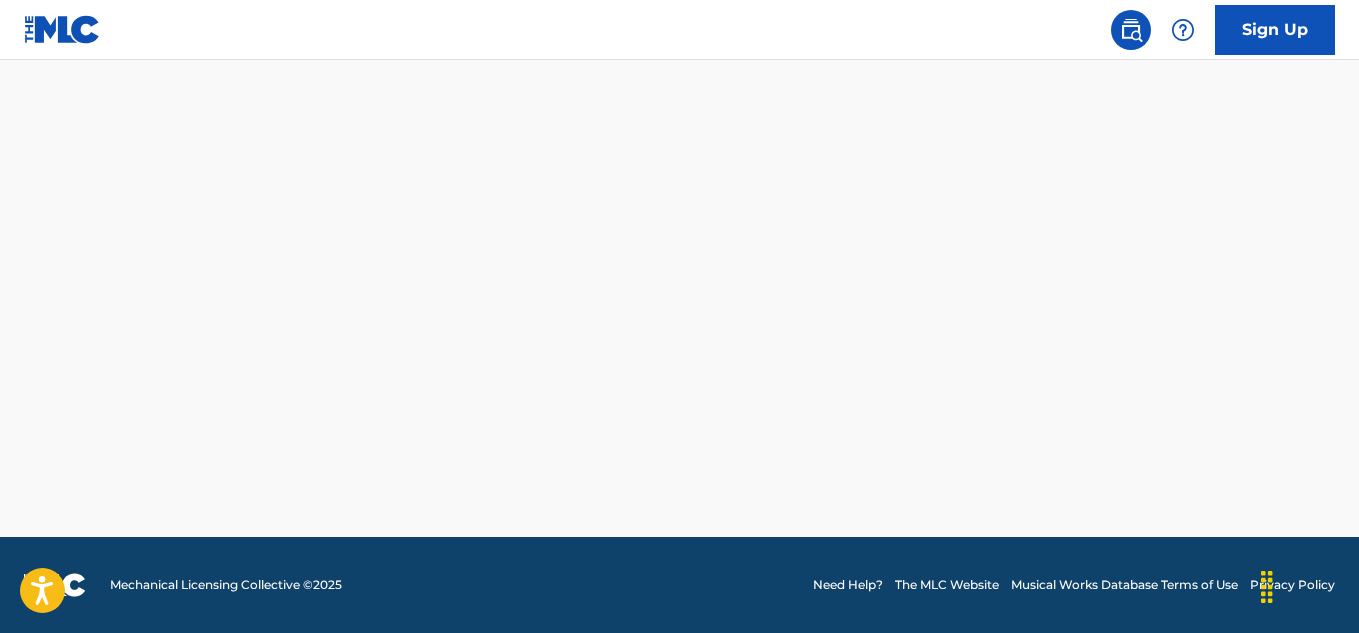 scroll, scrollTop: 550, scrollLeft: 0, axis: vertical 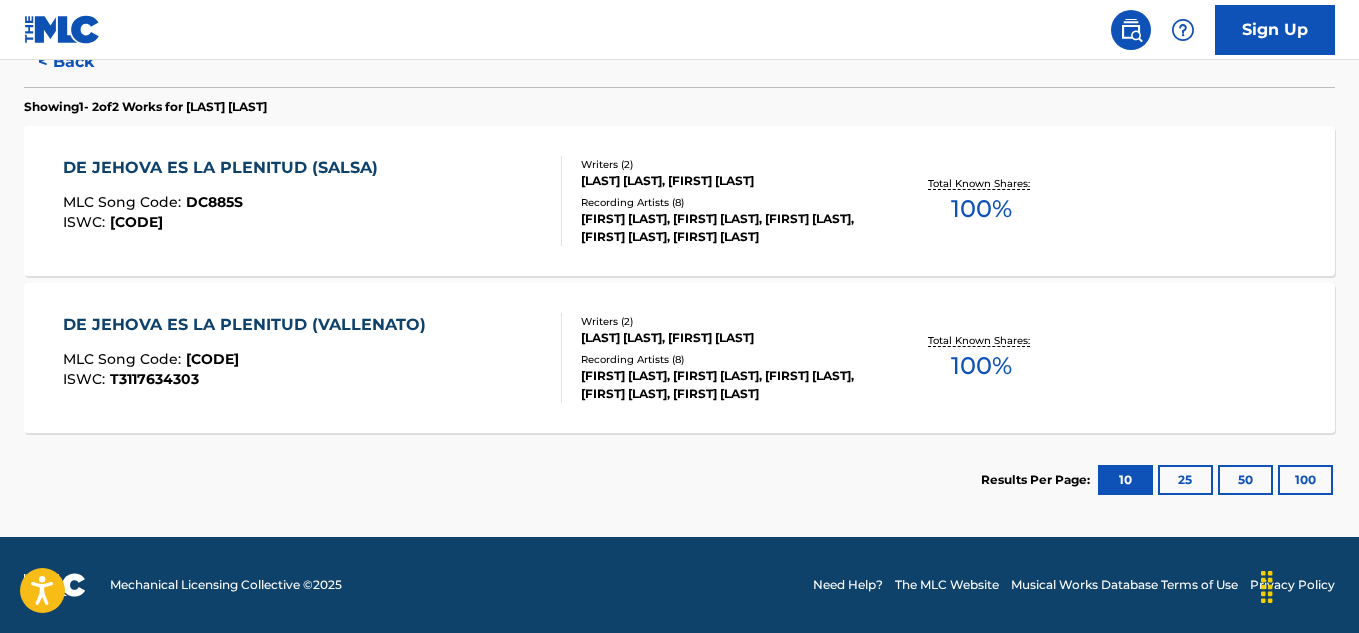 click on "DE JEHOVA ES LA PLENITUD (SALSA)" at bounding box center (225, 168) 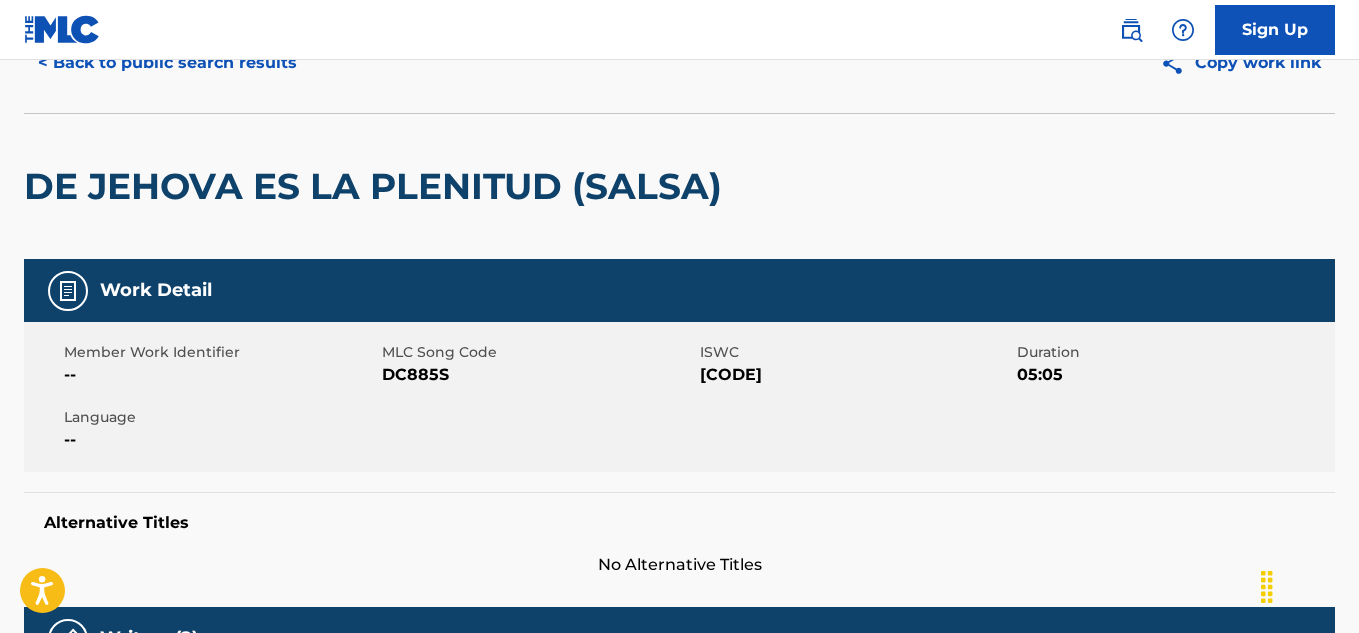 scroll, scrollTop: 0, scrollLeft: 0, axis: both 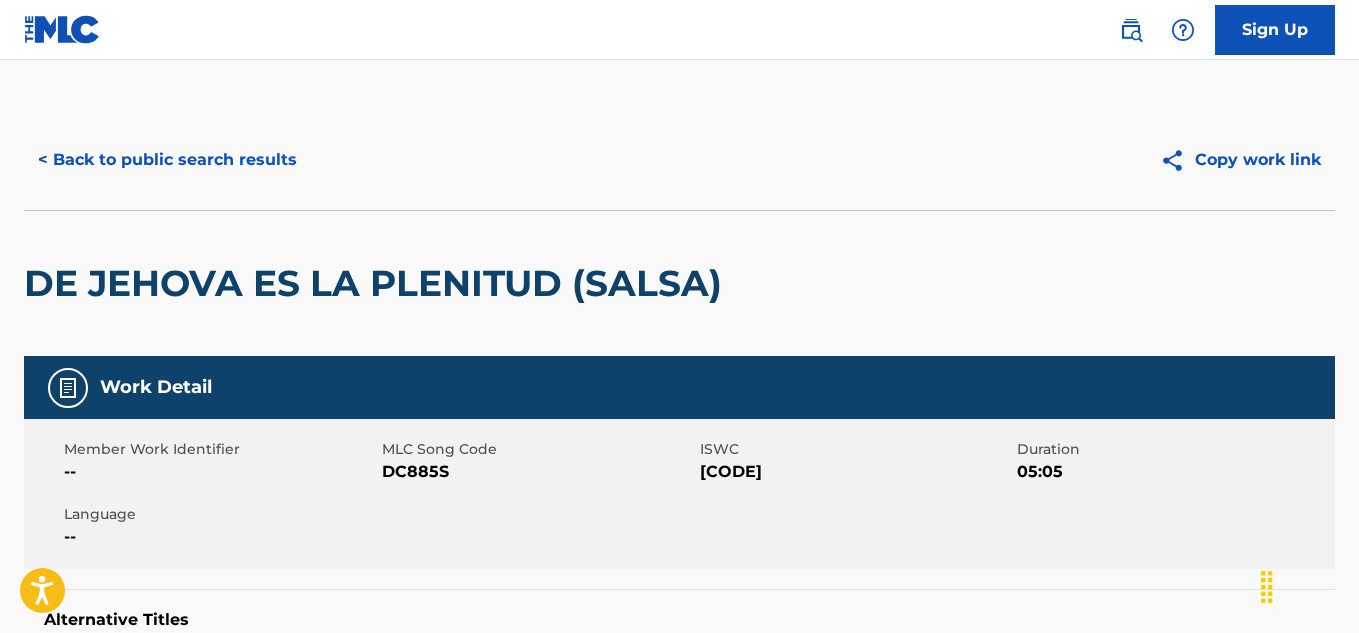 click on "< Back to public search results" at bounding box center [167, 160] 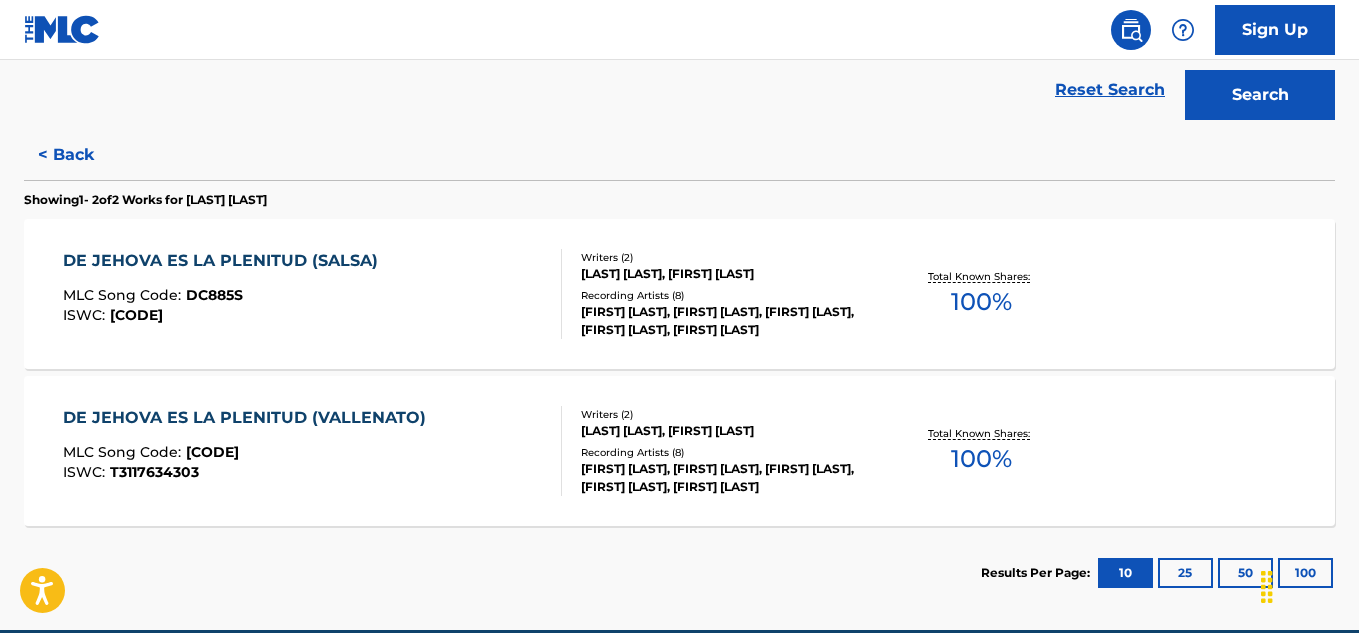 scroll, scrollTop: 521, scrollLeft: 0, axis: vertical 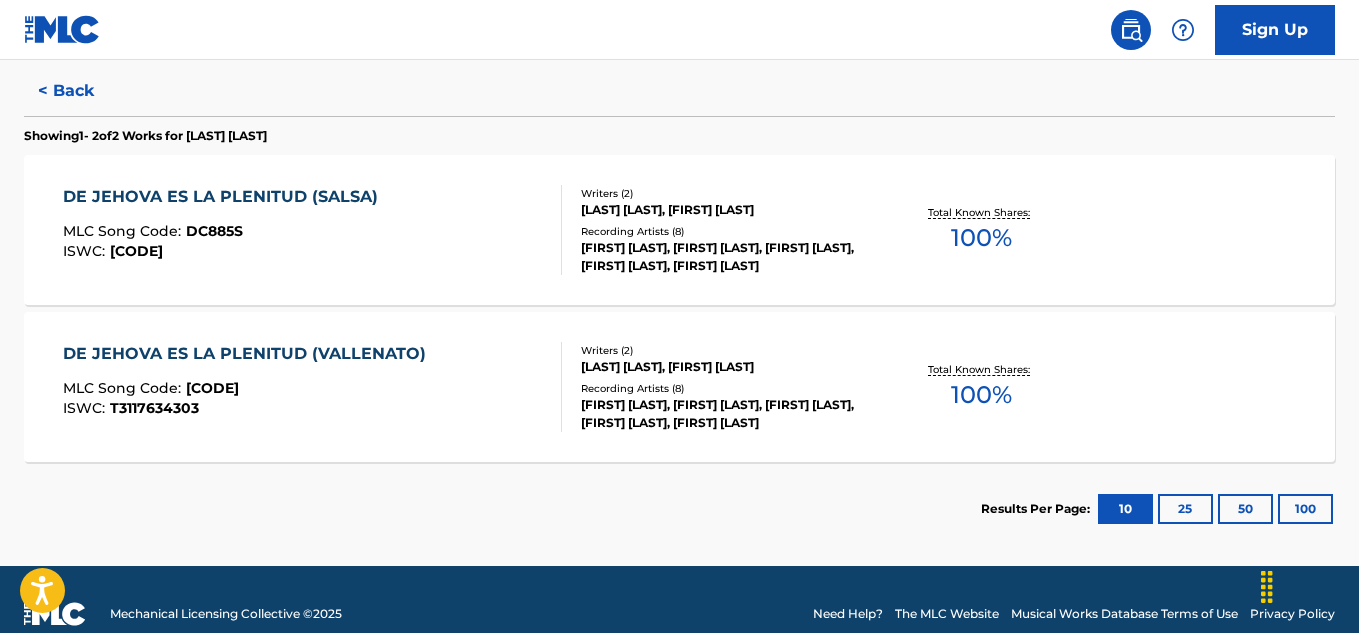 click on "DE JEHOVA ES LA PLENITUD (VALLENATO)" at bounding box center [249, 354] 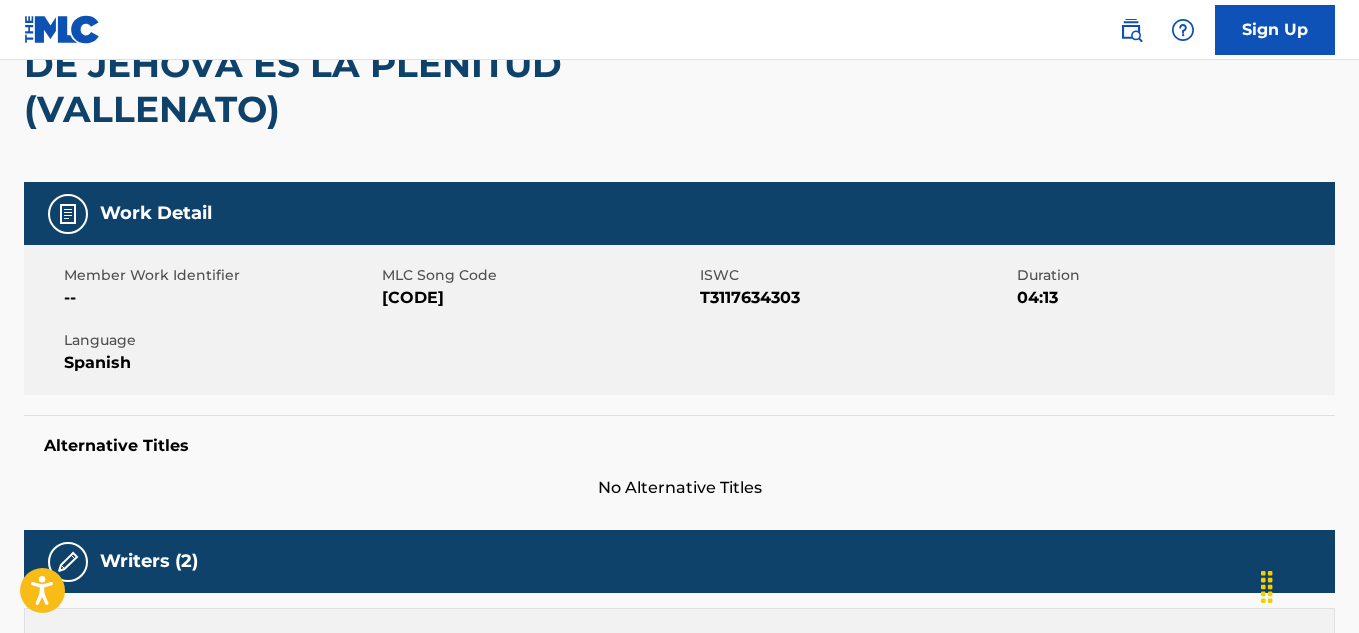 scroll, scrollTop: 0, scrollLeft: 0, axis: both 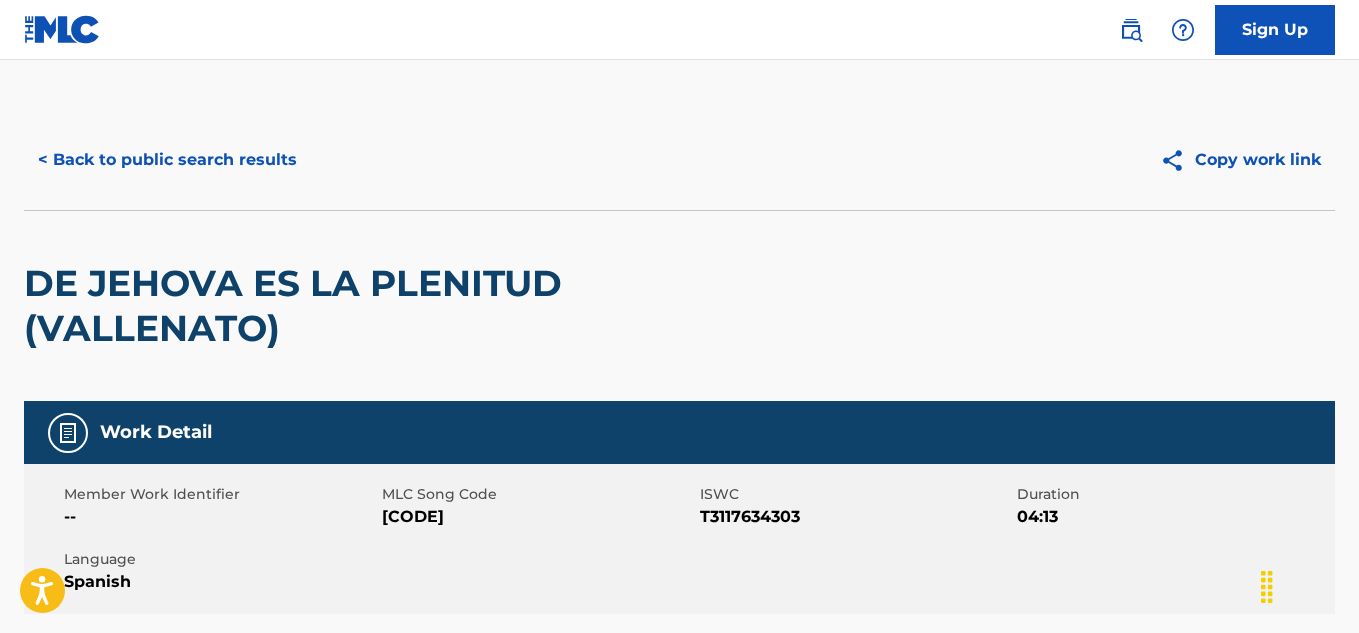 click on "< Back to public search results" at bounding box center [167, 160] 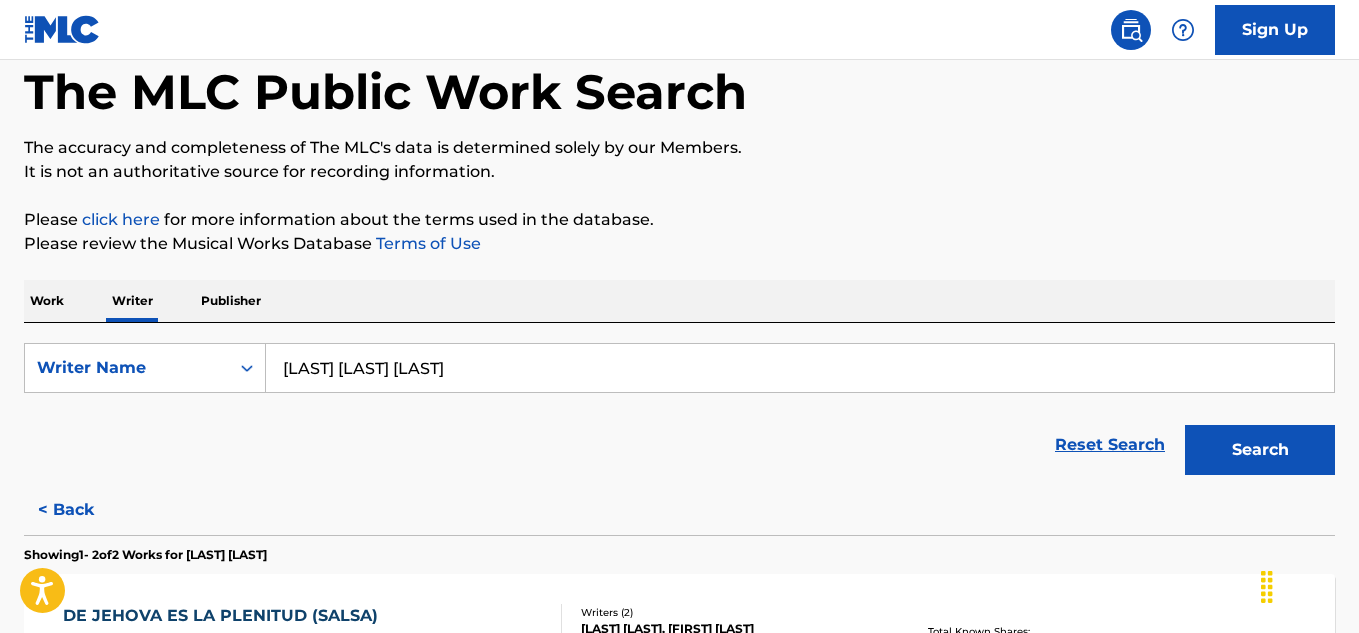 scroll, scrollTop: 200, scrollLeft: 0, axis: vertical 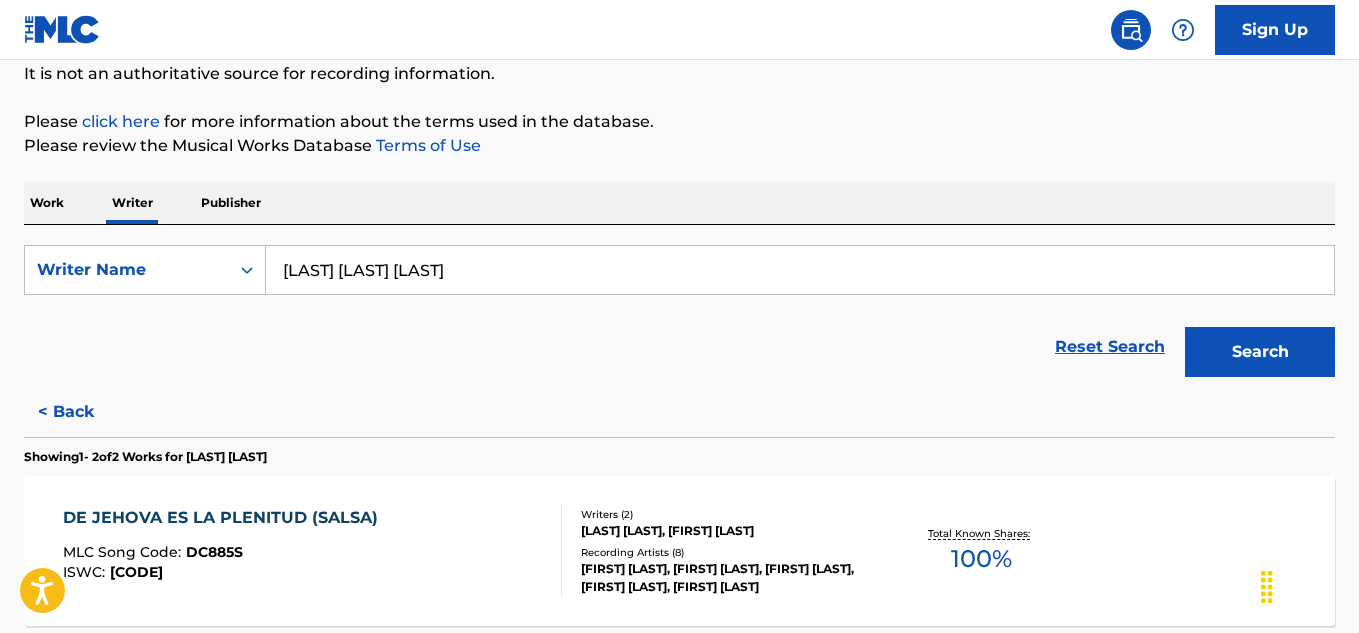 click on "< Back" at bounding box center [84, 412] 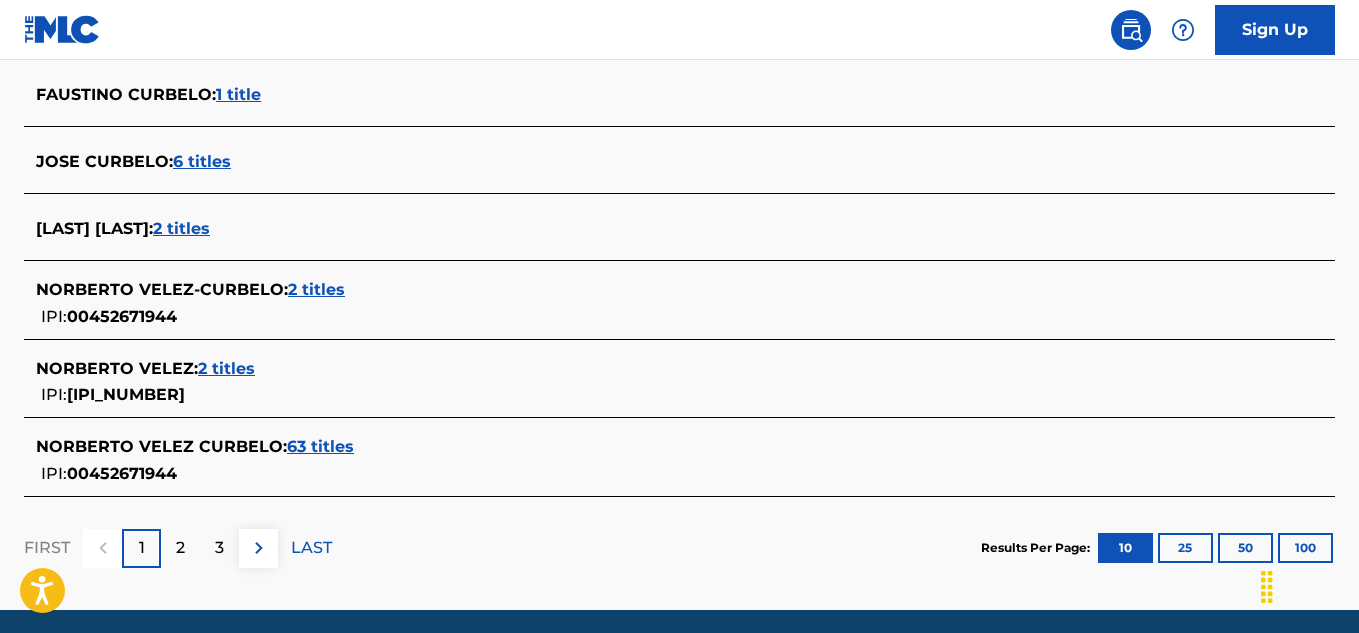 scroll, scrollTop: 900, scrollLeft: 0, axis: vertical 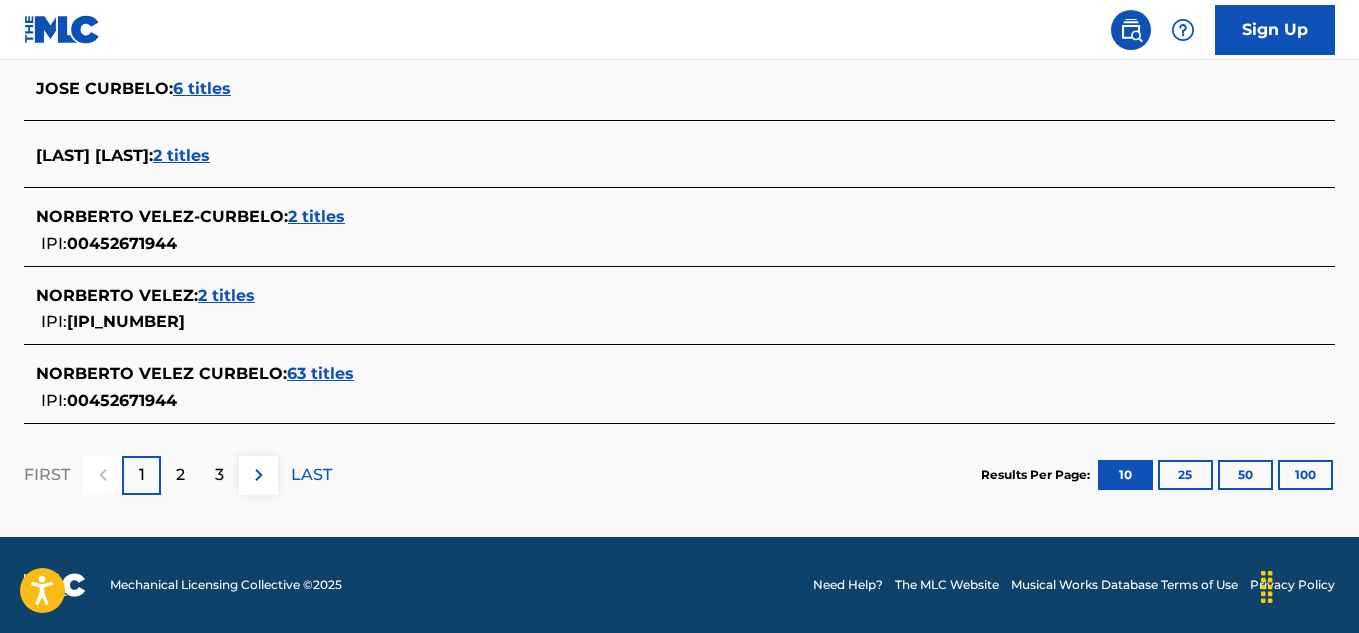 click on "2 titles" at bounding box center (316, 216) 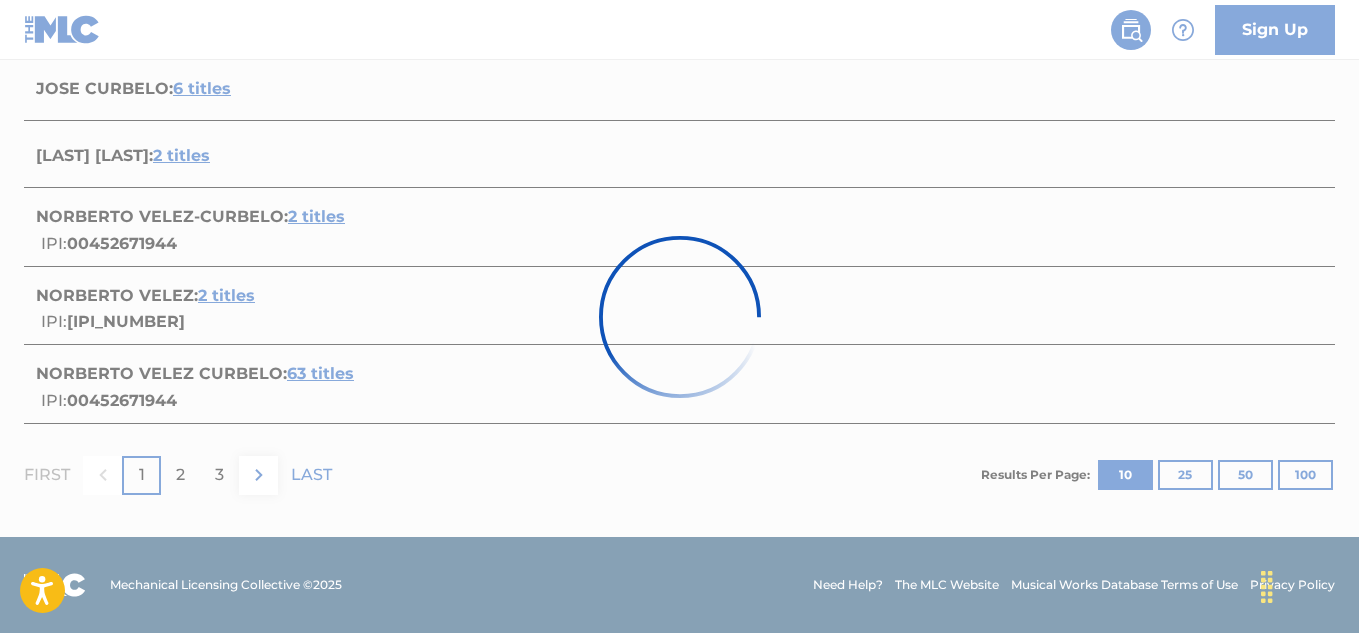 scroll, scrollTop: 550, scrollLeft: 0, axis: vertical 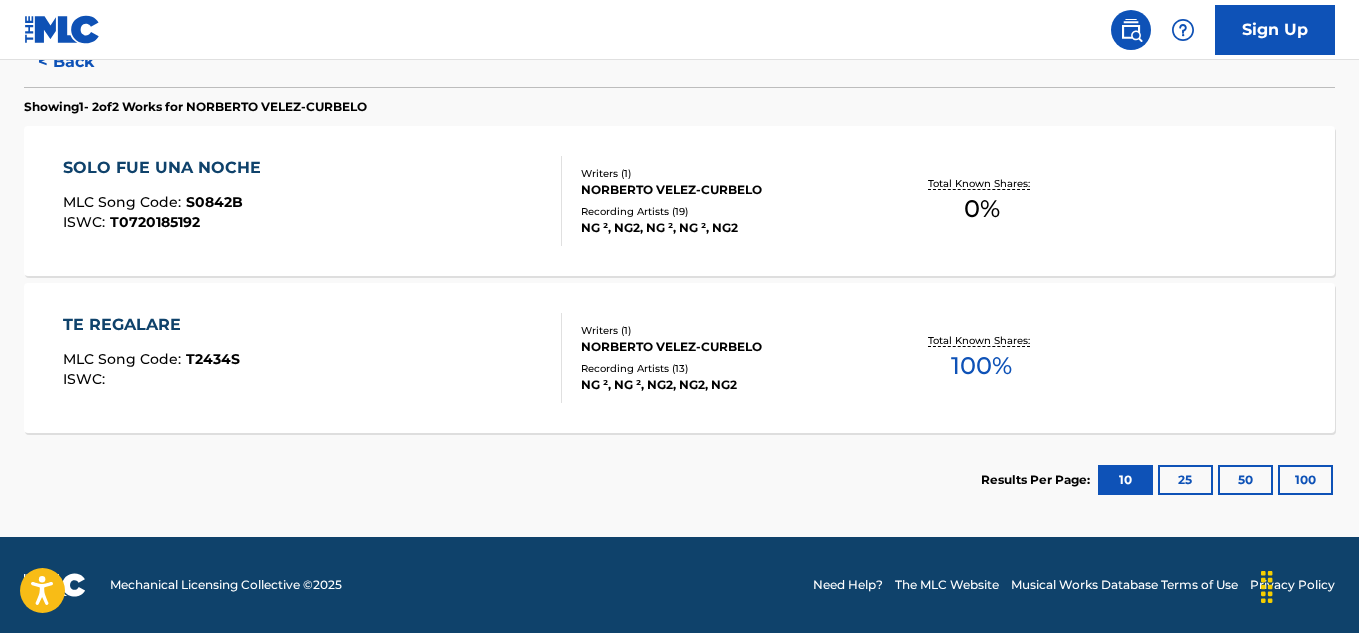 click on "SOLO FUE UNA NOCHE" at bounding box center [167, 168] 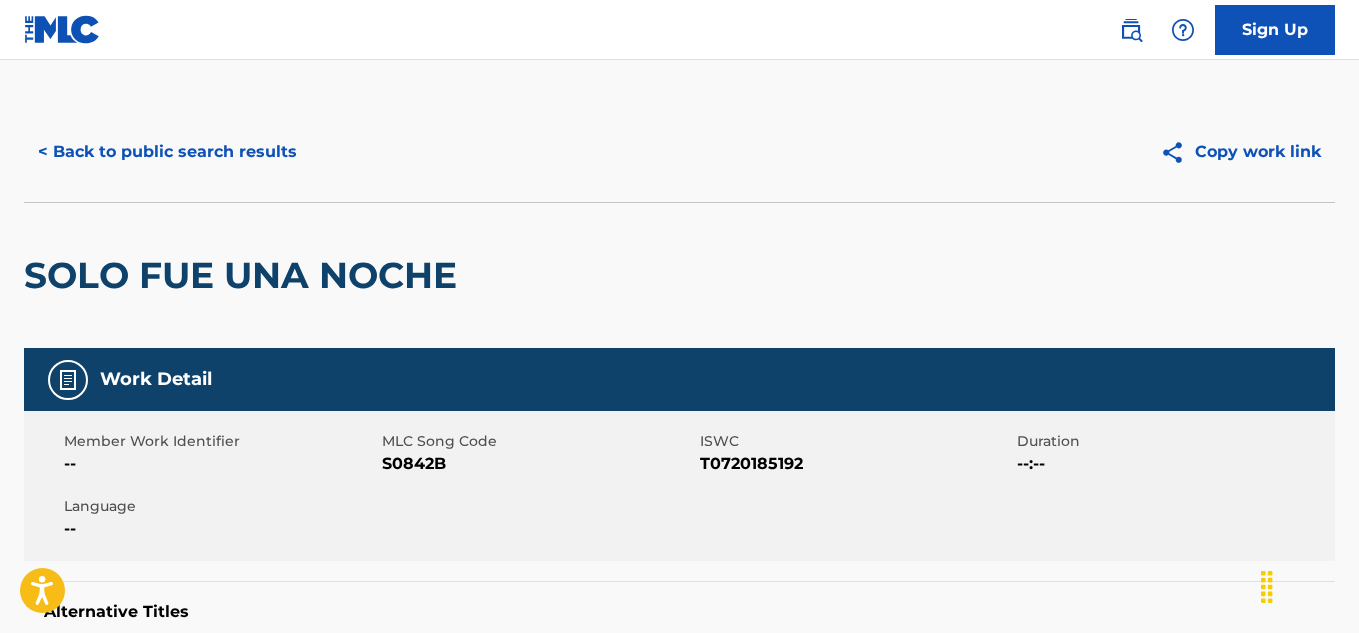 scroll, scrollTop: 0, scrollLeft: 0, axis: both 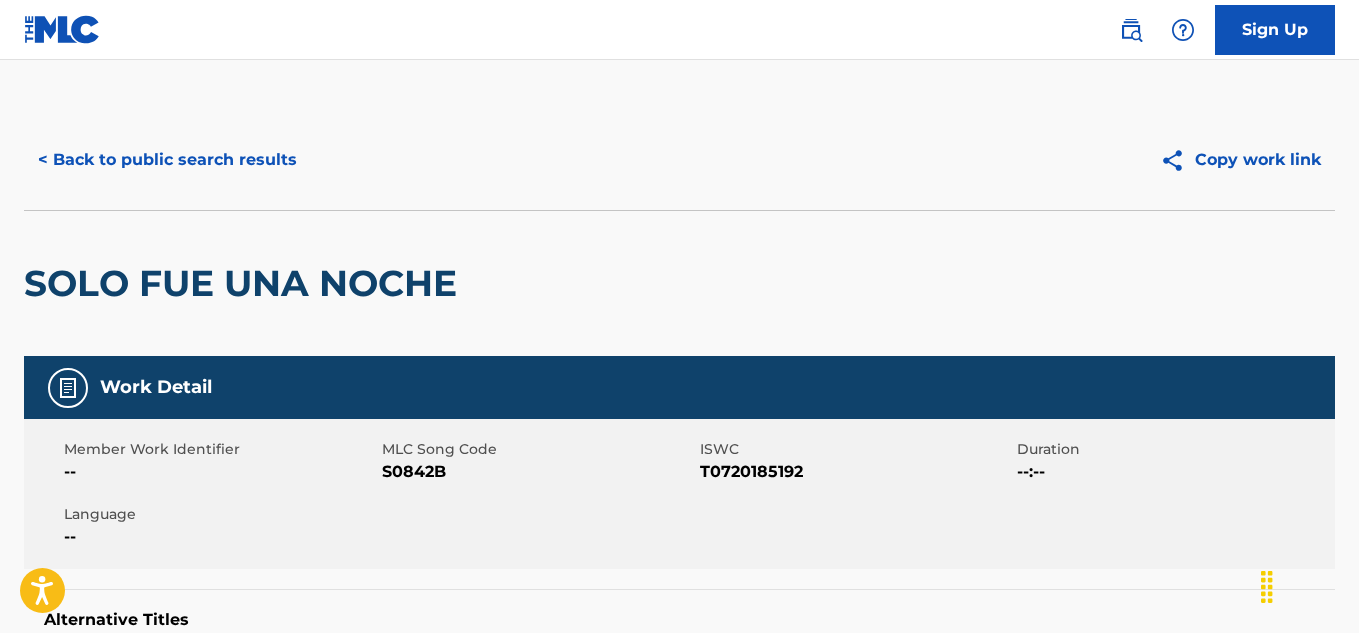 click on "< Back to public search results" at bounding box center [167, 160] 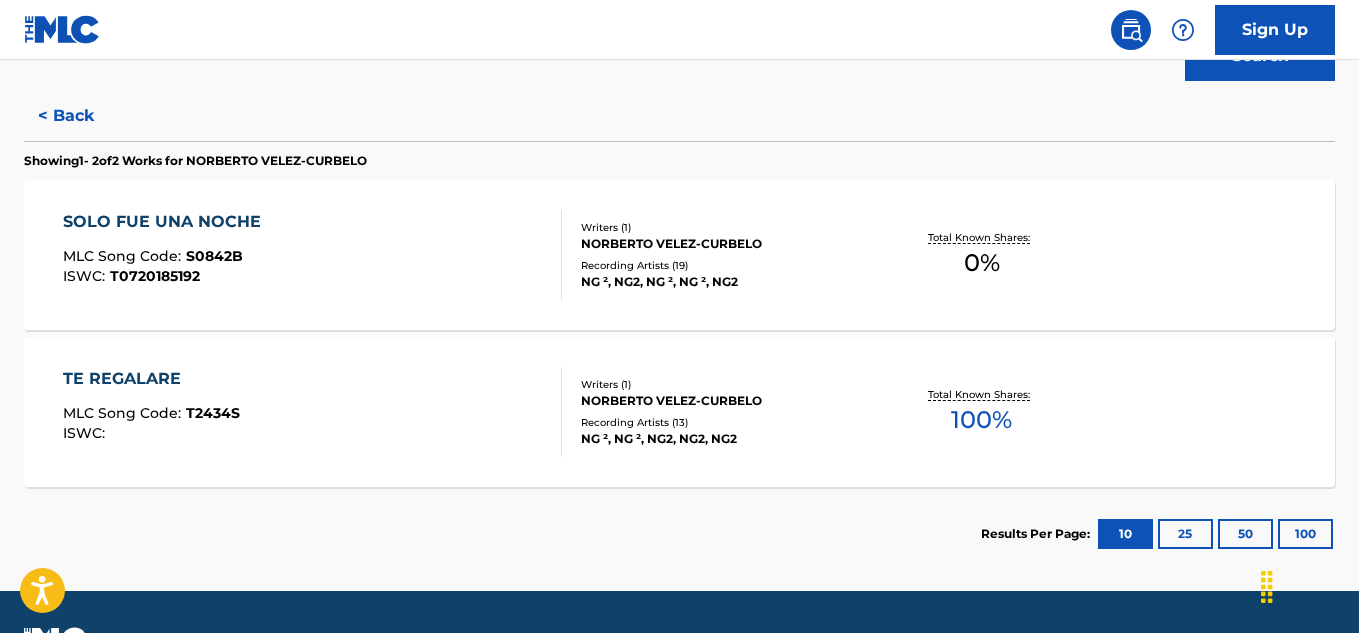 scroll, scrollTop: 521, scrollLeft: 0, axis: vertical 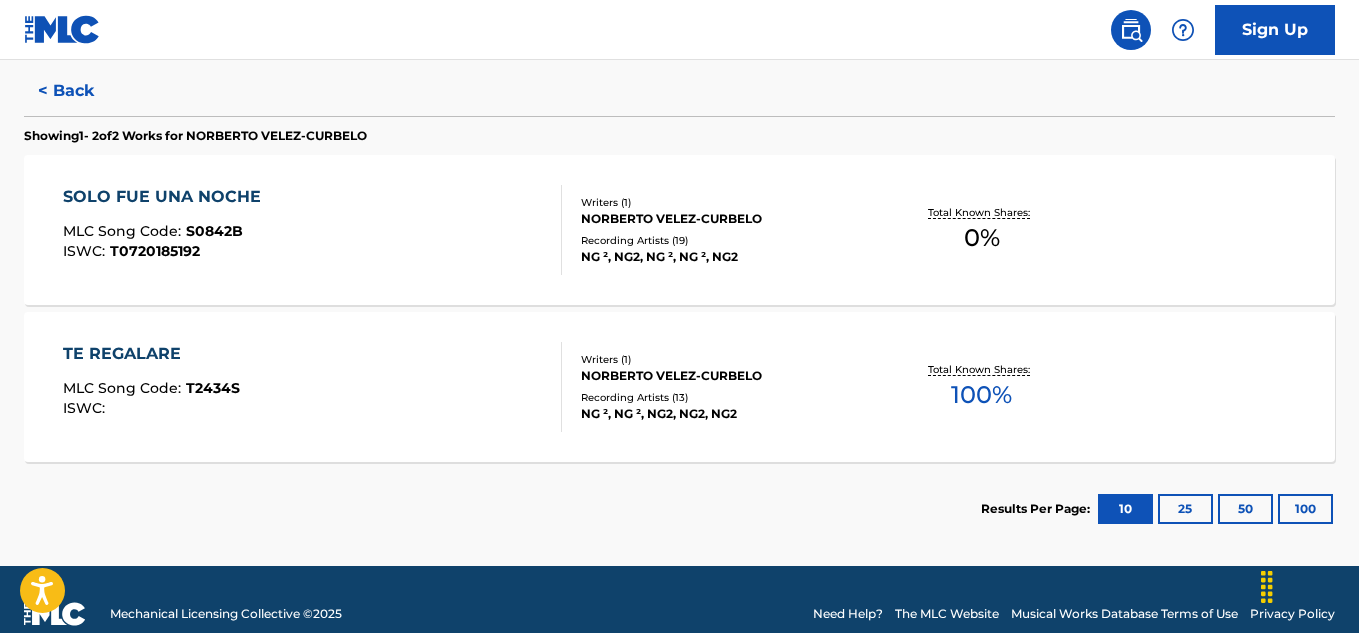 click on "TE REGALARE" at bounding box center (151, 354) 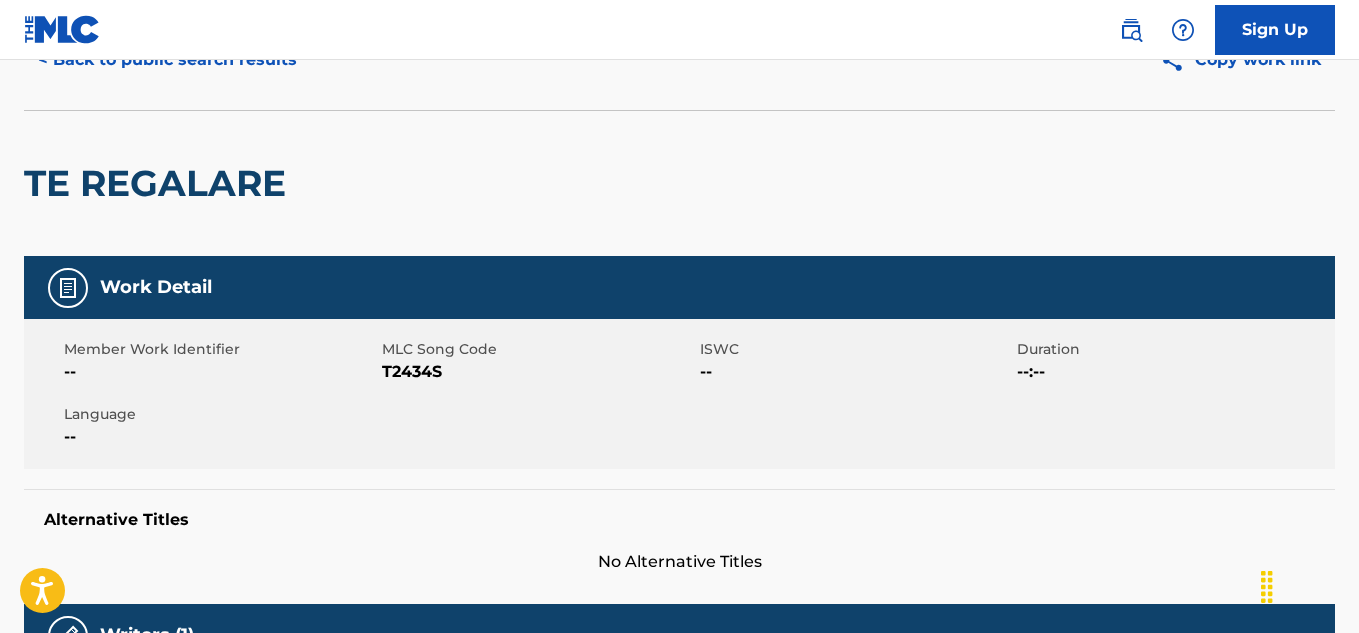 scroll, scrollTop: 0, scrollLeft: 0, axis: both 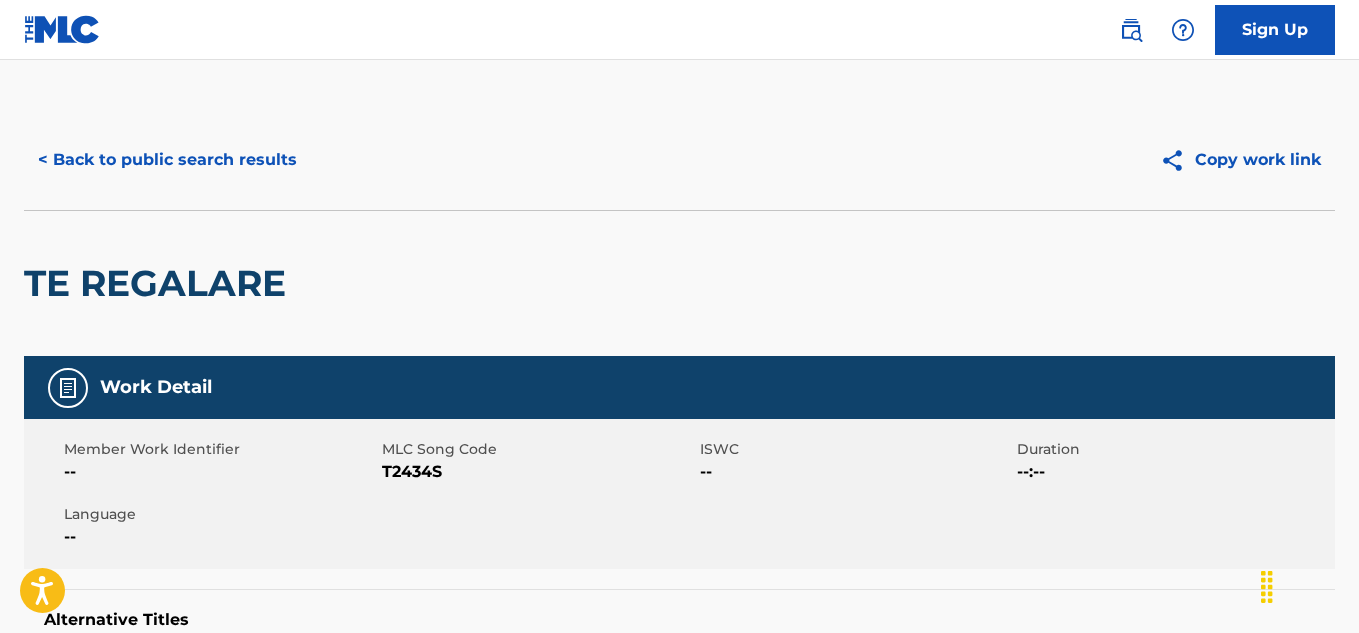 click on "< Back to public search results" at bounding box center (167, 160) 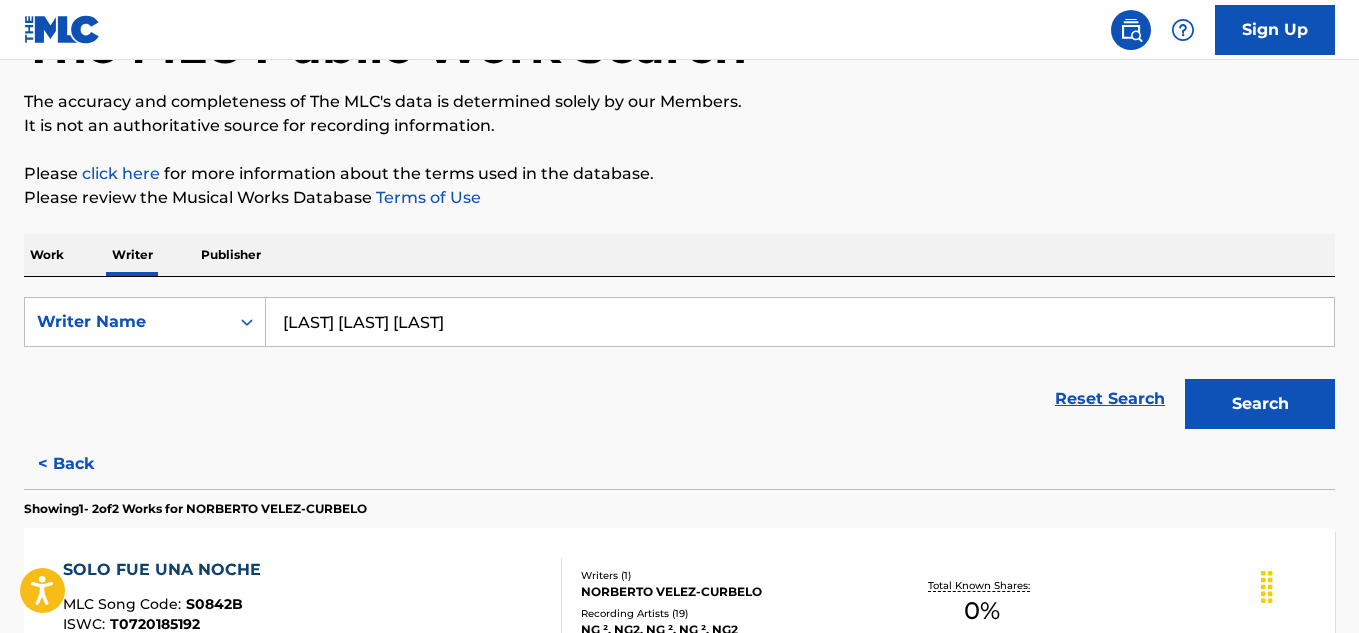 scroll, scrollTop: 100, scrollLeft: 0, axis: vertical 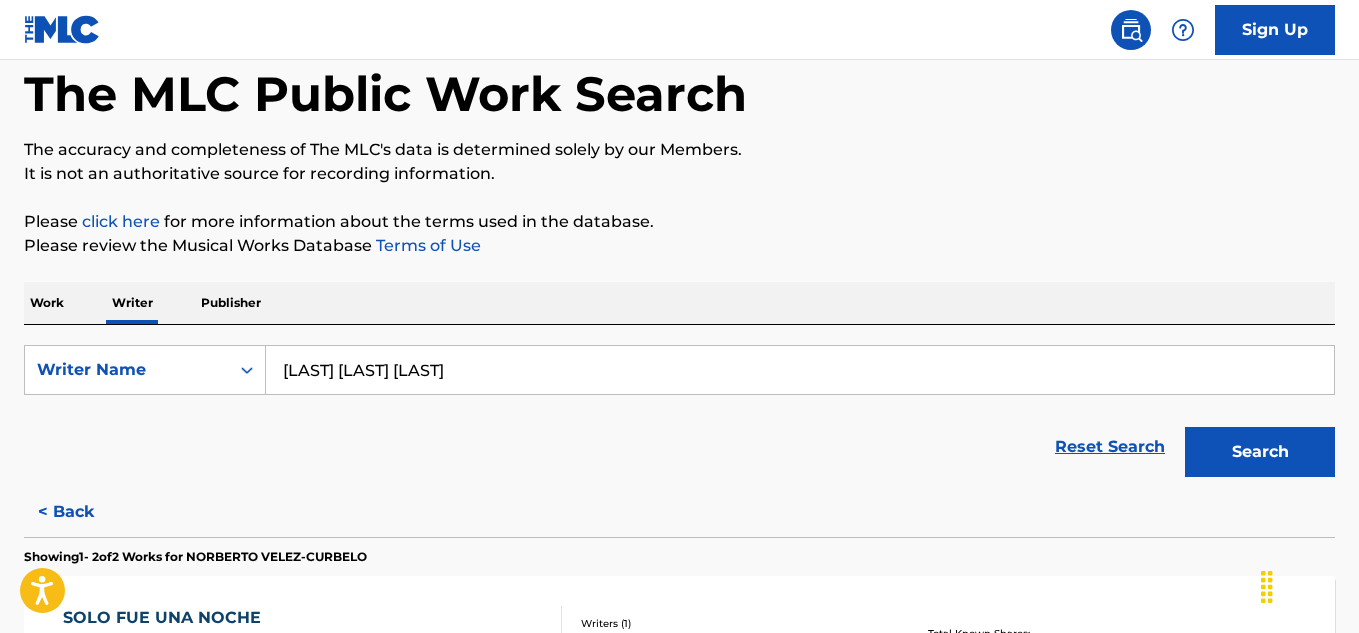 click on "Publisher" at bounding box center [231, 303] 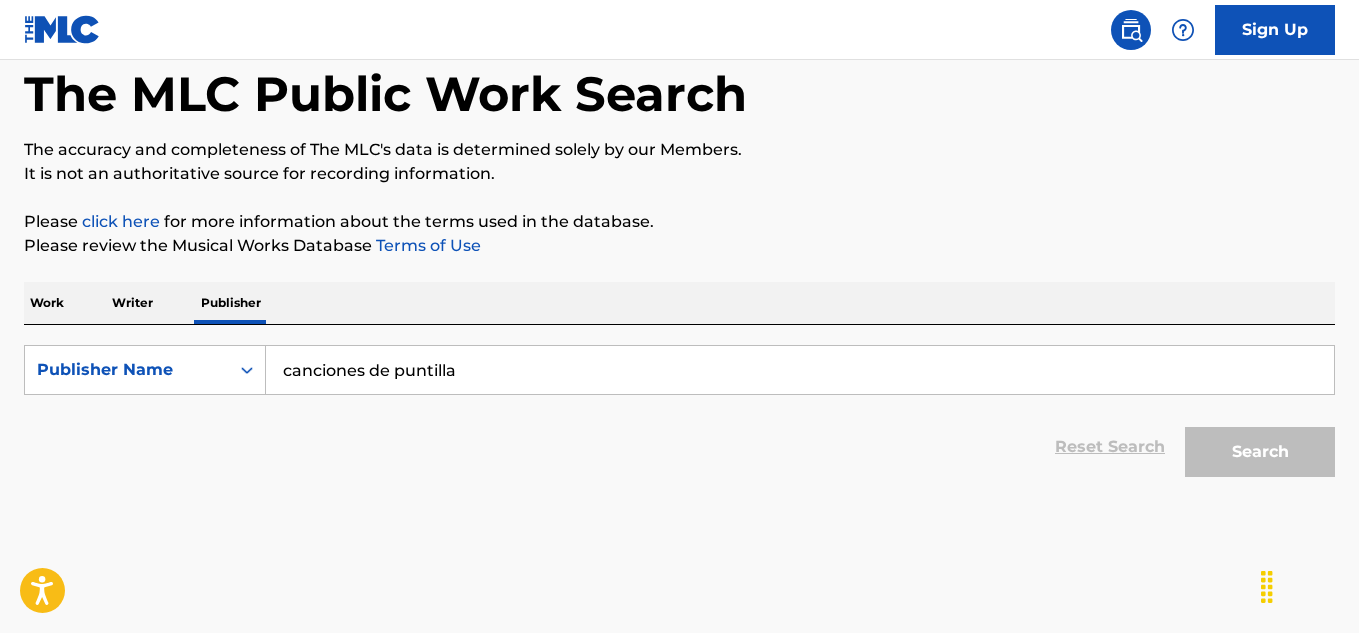 scroll, scrollTop: 0, scrollLeft: 0, axis: both 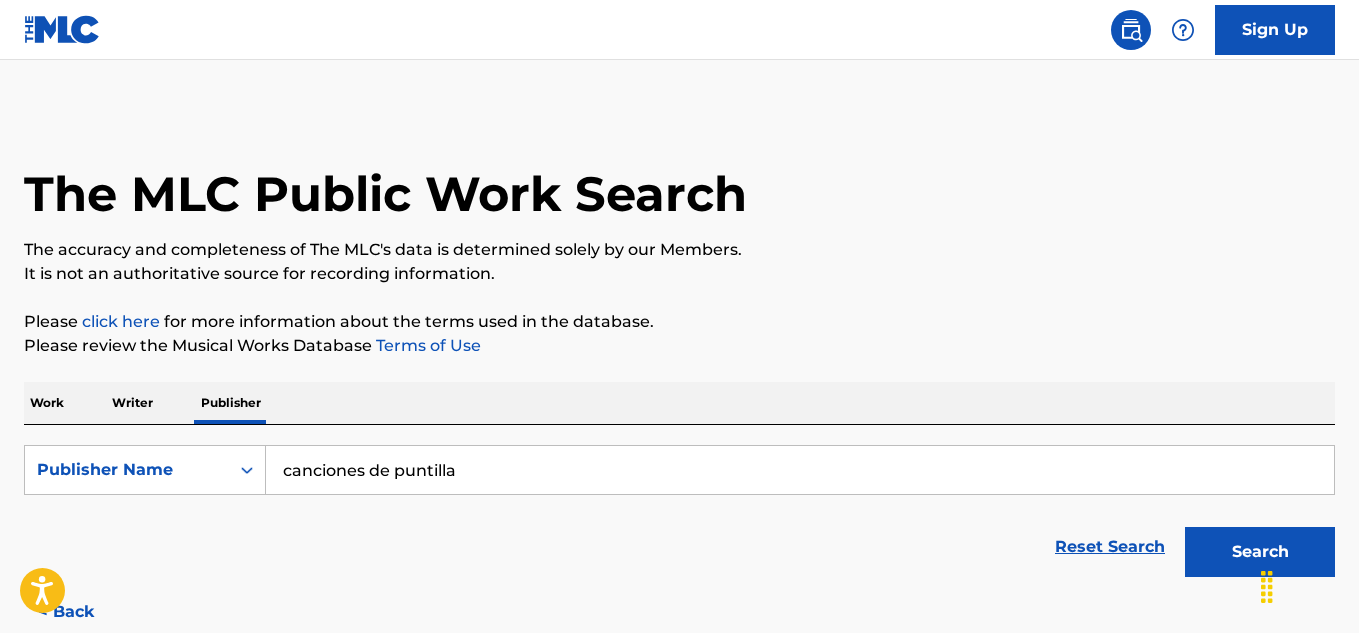 drag, startPoint x: 460, startPoint y: 465, endPoint x: 272, endPoint y: 483, distance: 188.85974 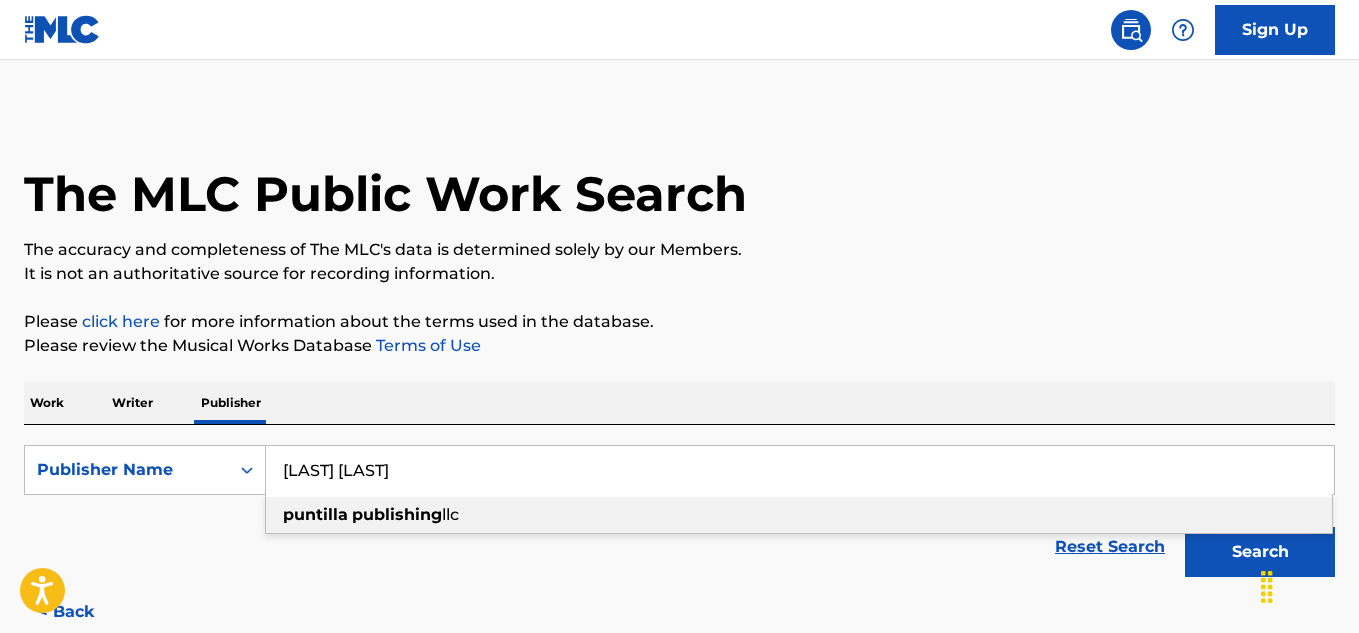 click on "publishing" at bounding box center [397, 514] 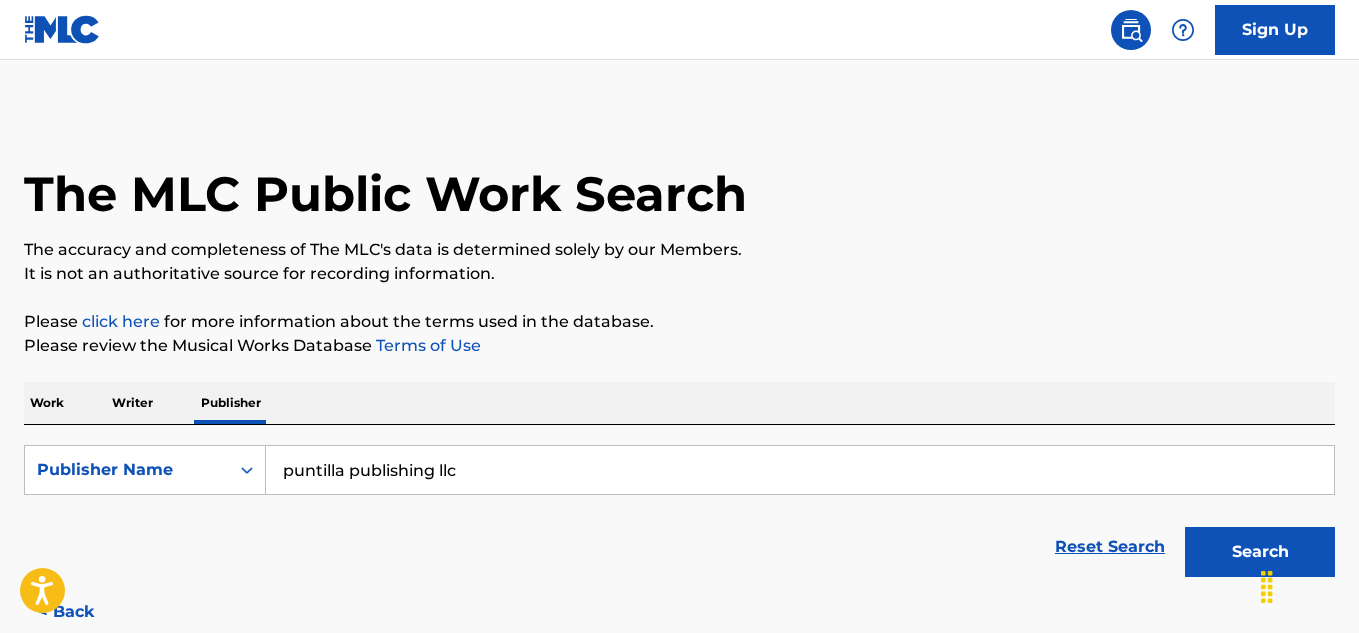 click on "Search" at bounding box center [1260, 552] 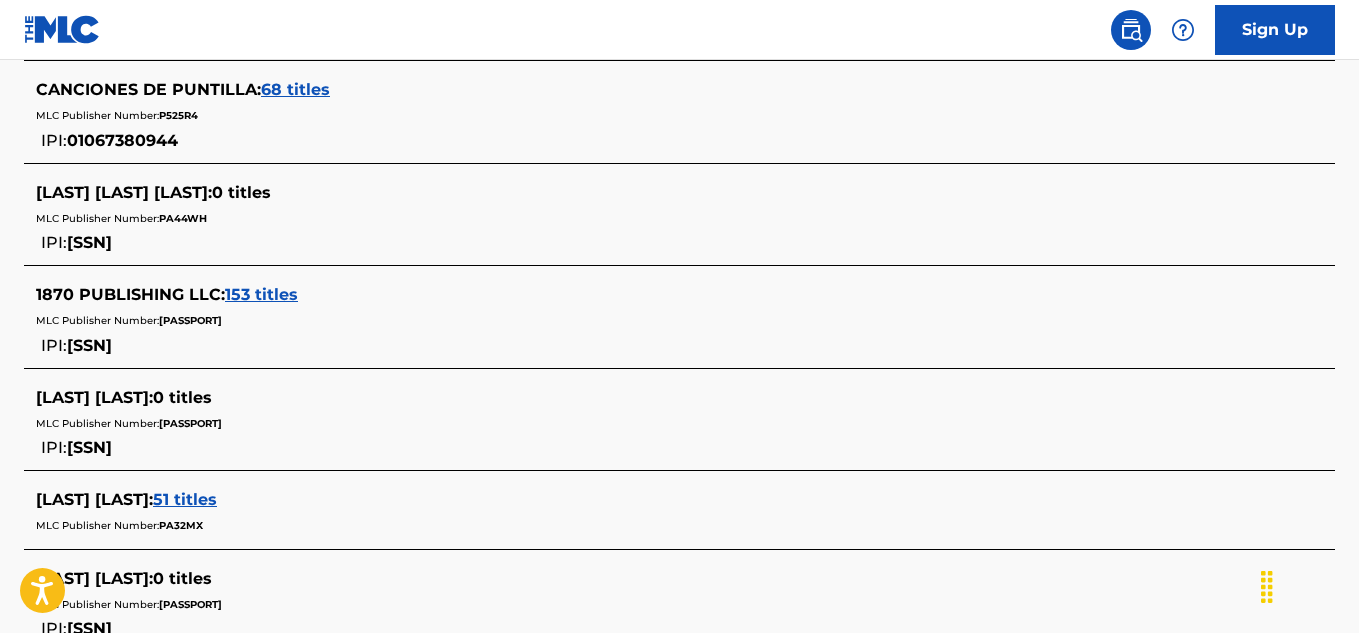 scroll, scrollTop: 488, scrollLeft: 0, axis: vertical 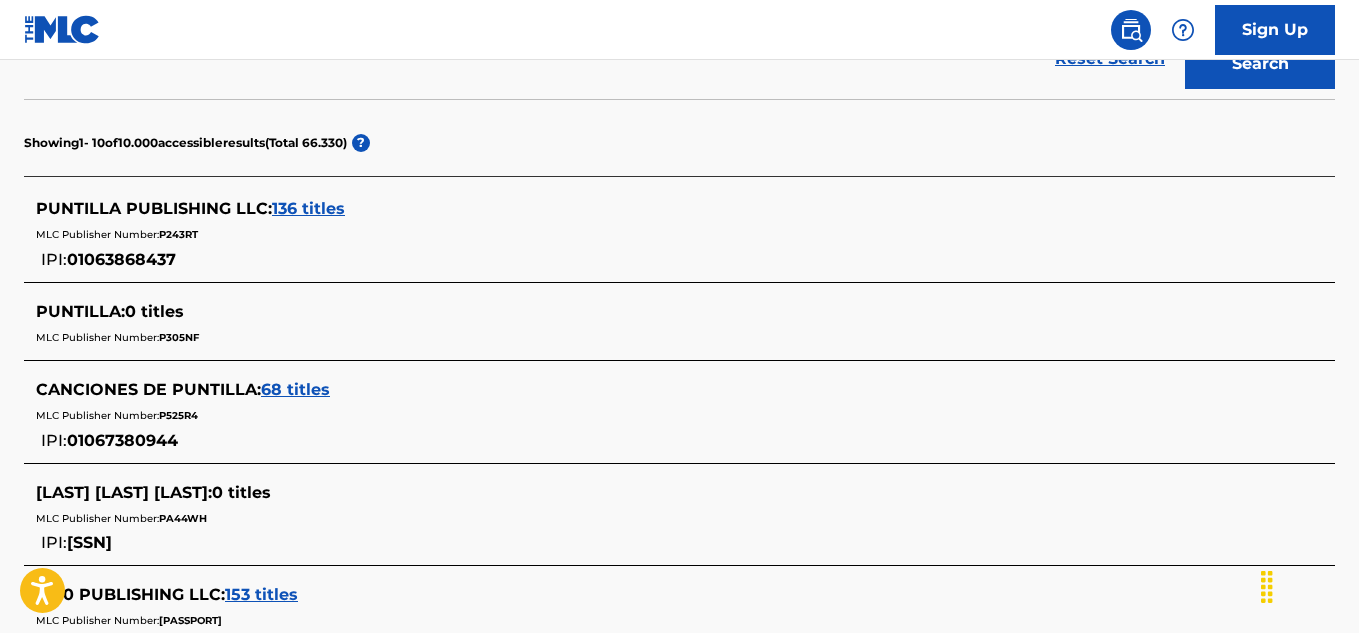 click on "136 titles" at bounding box center (308, 208) 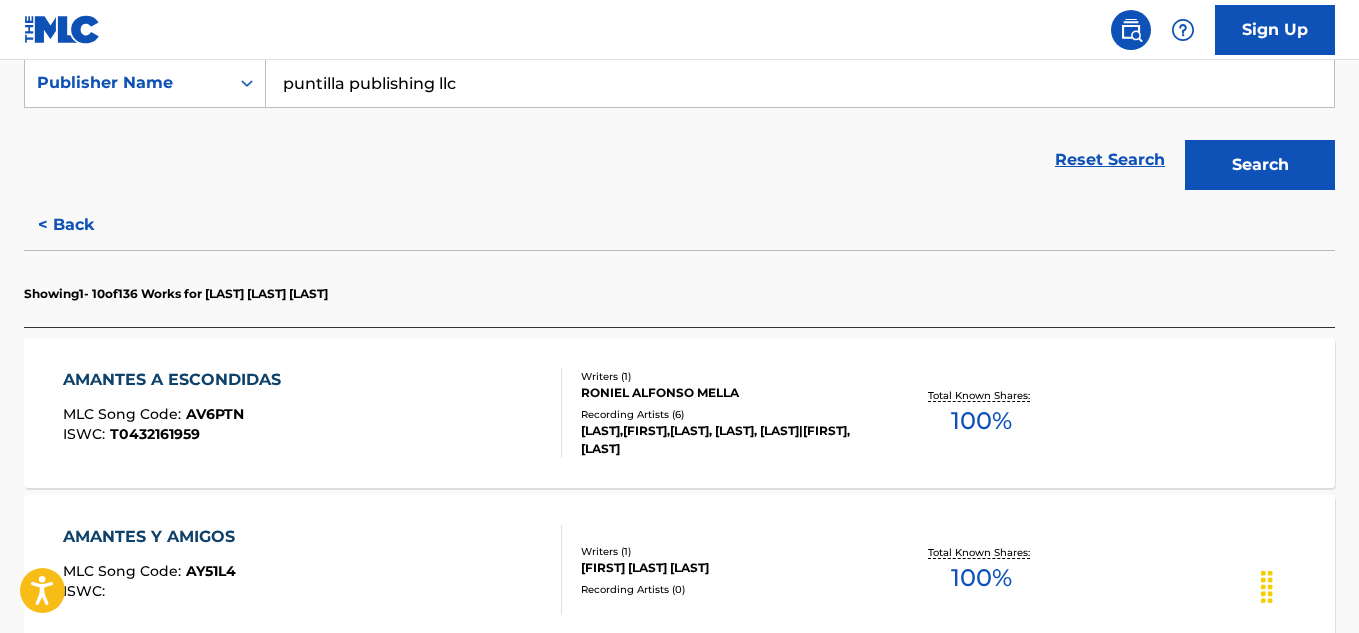 scroll, scrollTop: 388, scrollLeft: 0, axis: vertical 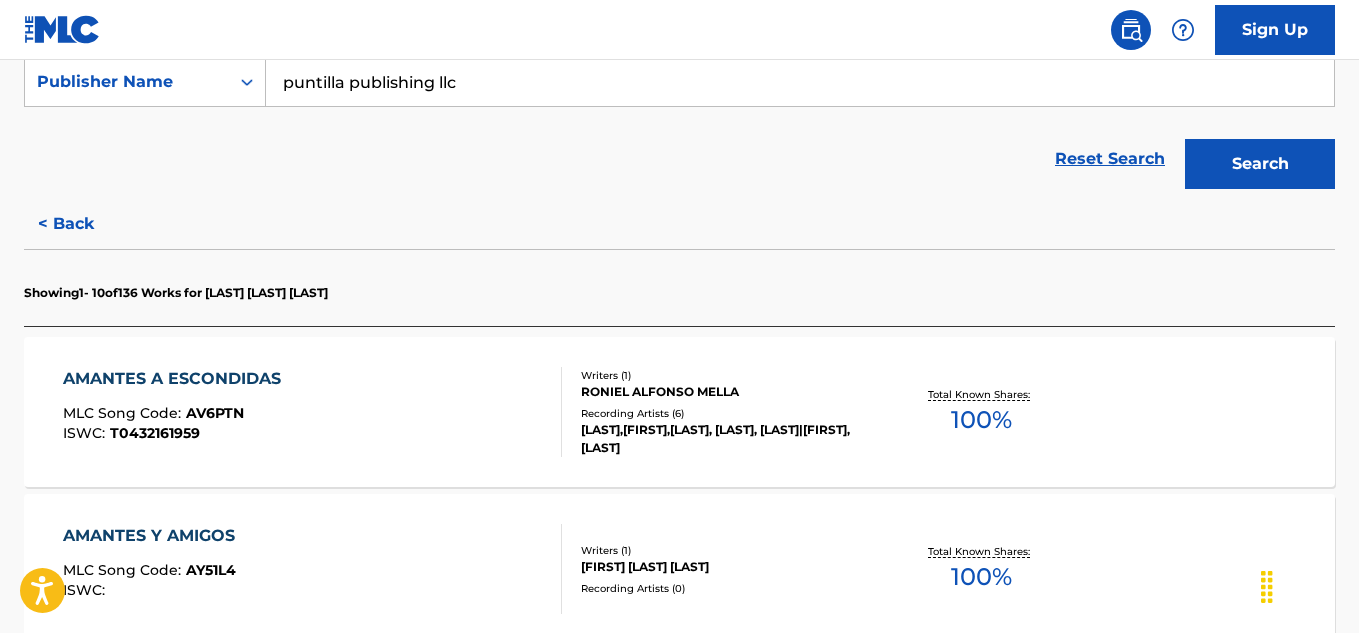 click on "AMANTES A ESCONDIDAS" at bounding box center [177, 379] 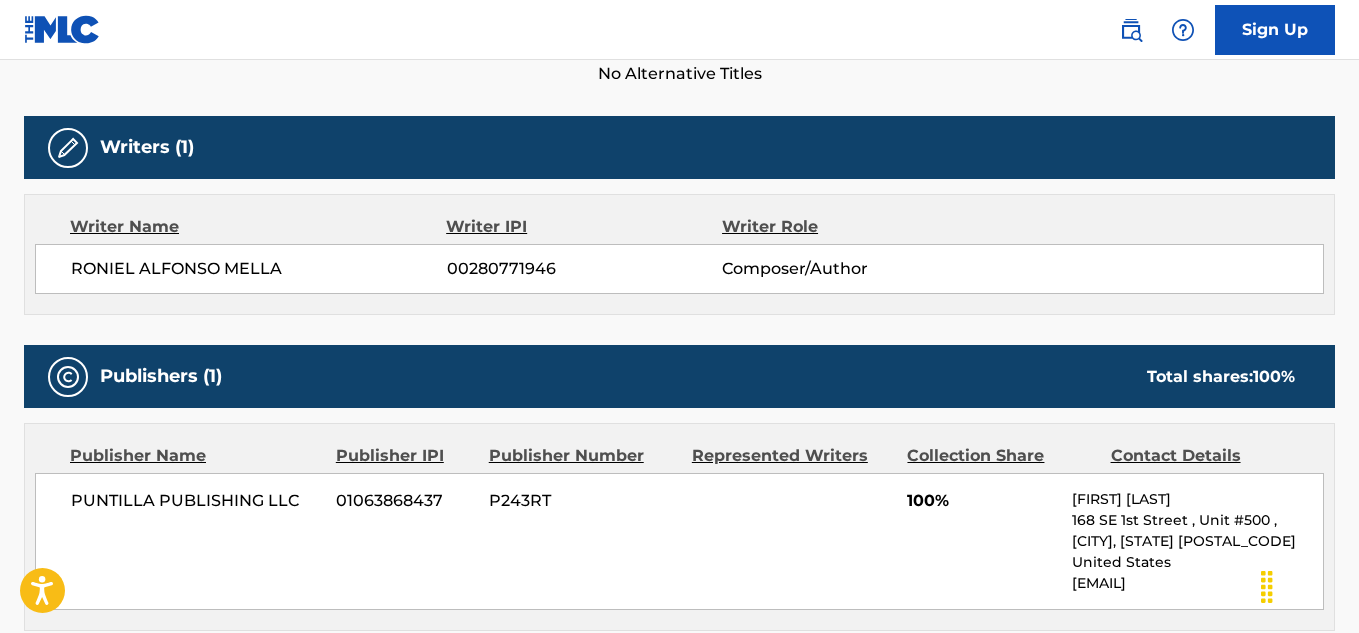 scroll, scrollTop: 700, scrollLeft: 0, axis: vertical 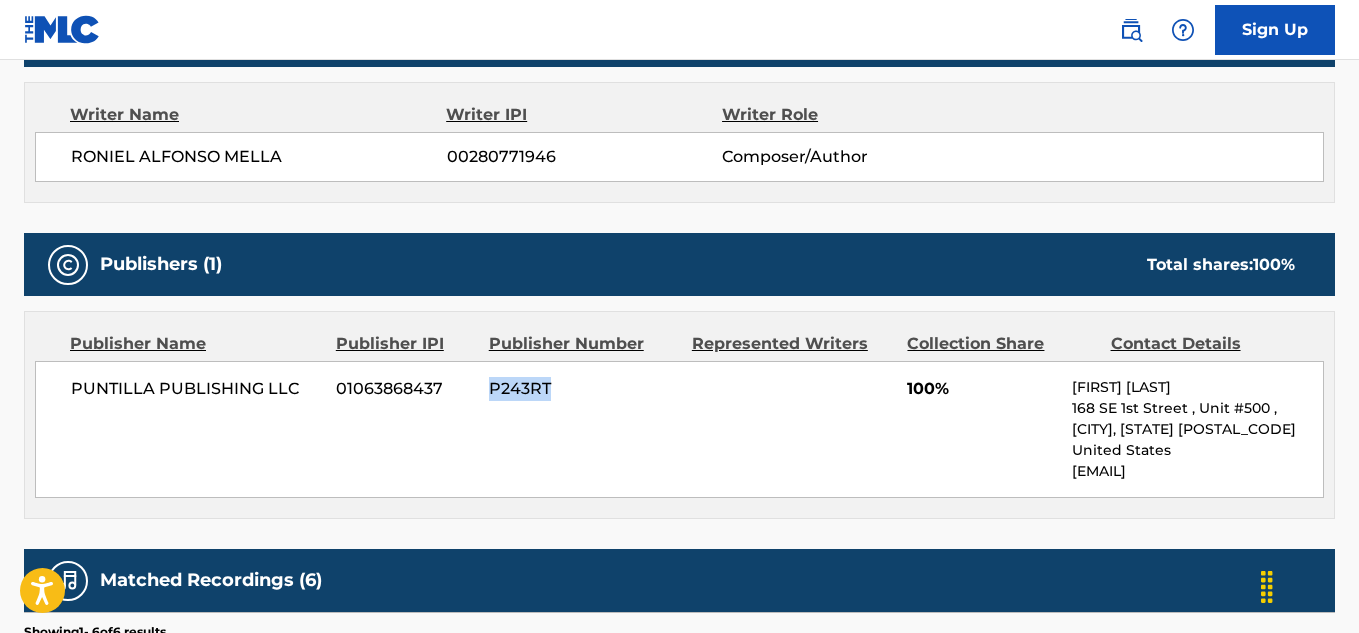 drag, startPoint x: 560, startPoint y: 383, endPoint x: 487, endPoint y: 404, distance: 75.96052 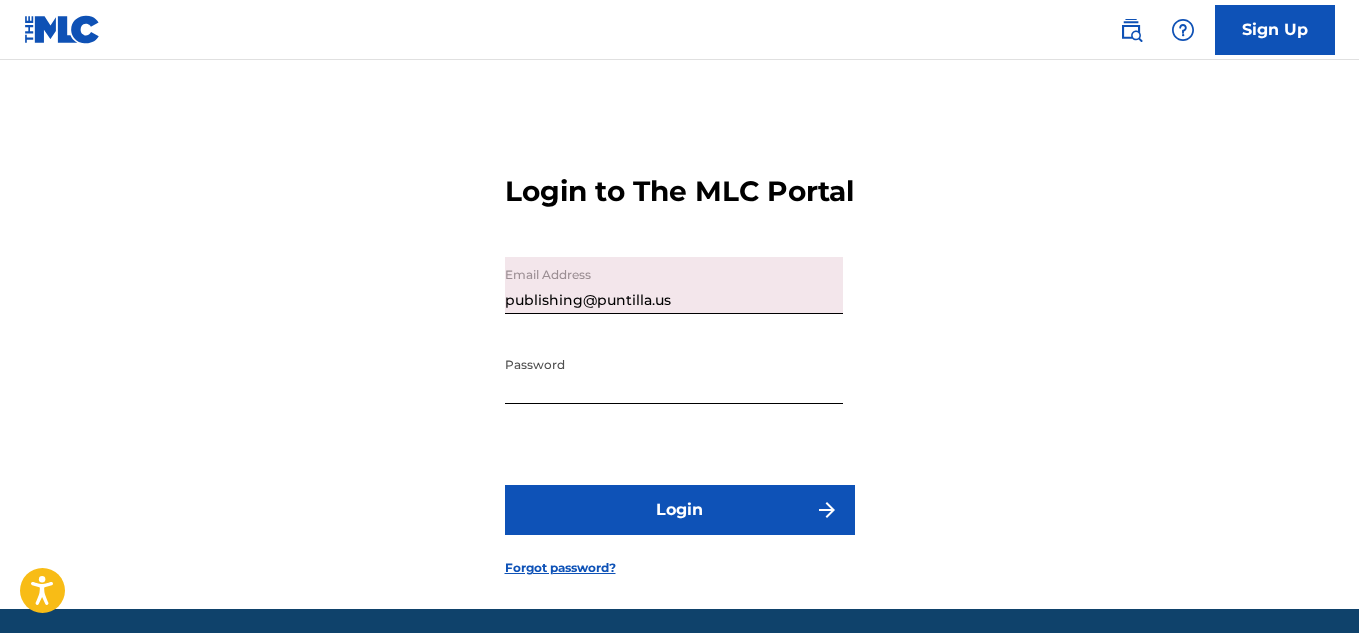 scroll, scrollTop: 0, scrollLeft: 0, axis: both 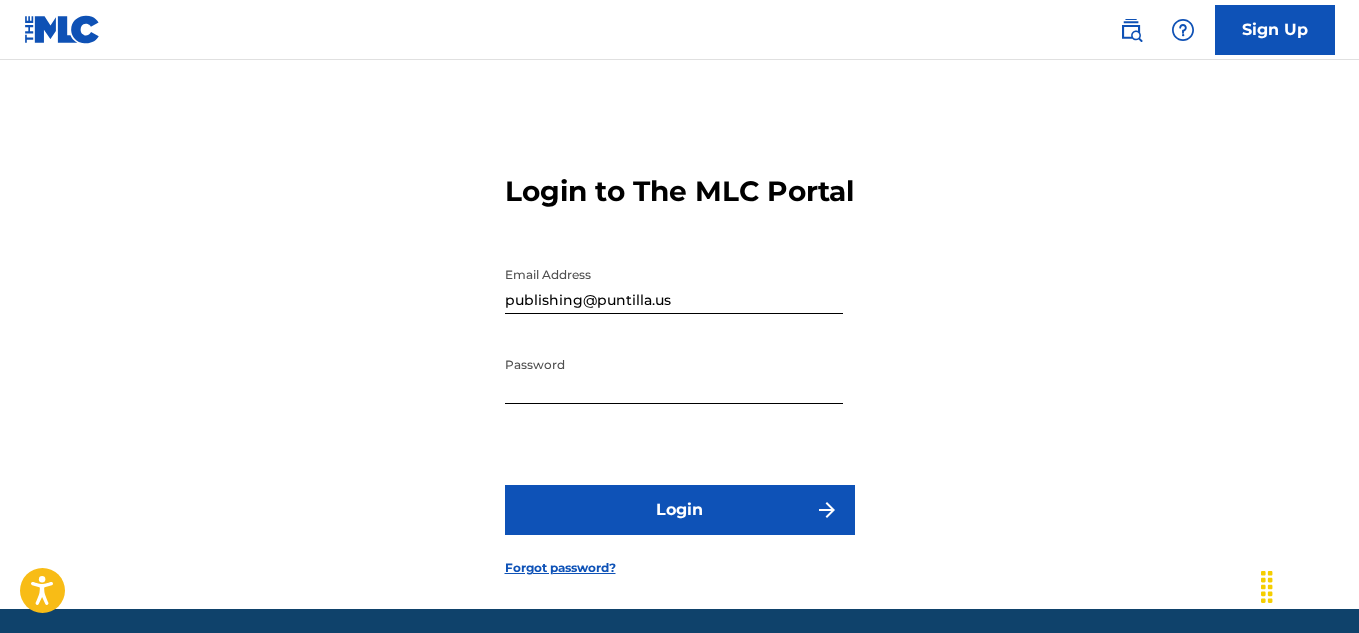 click on "Login" at bounding box center [680, 510] 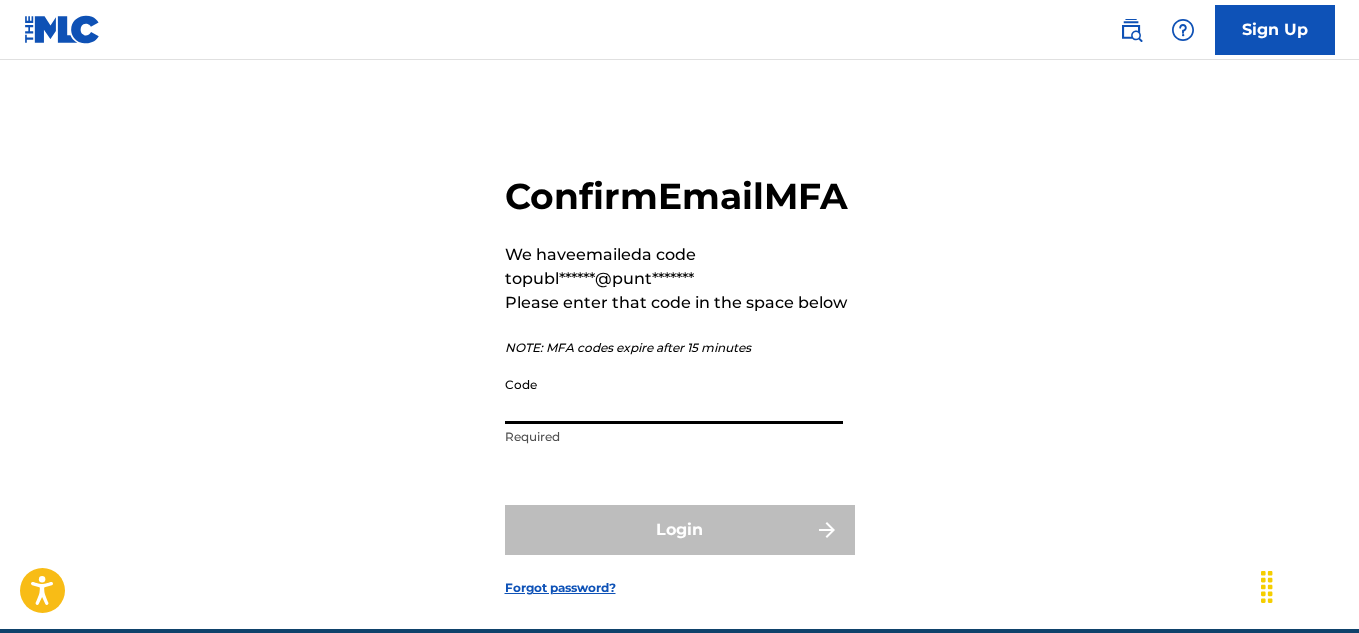 click on "Code" at bounding box center [674, 395] 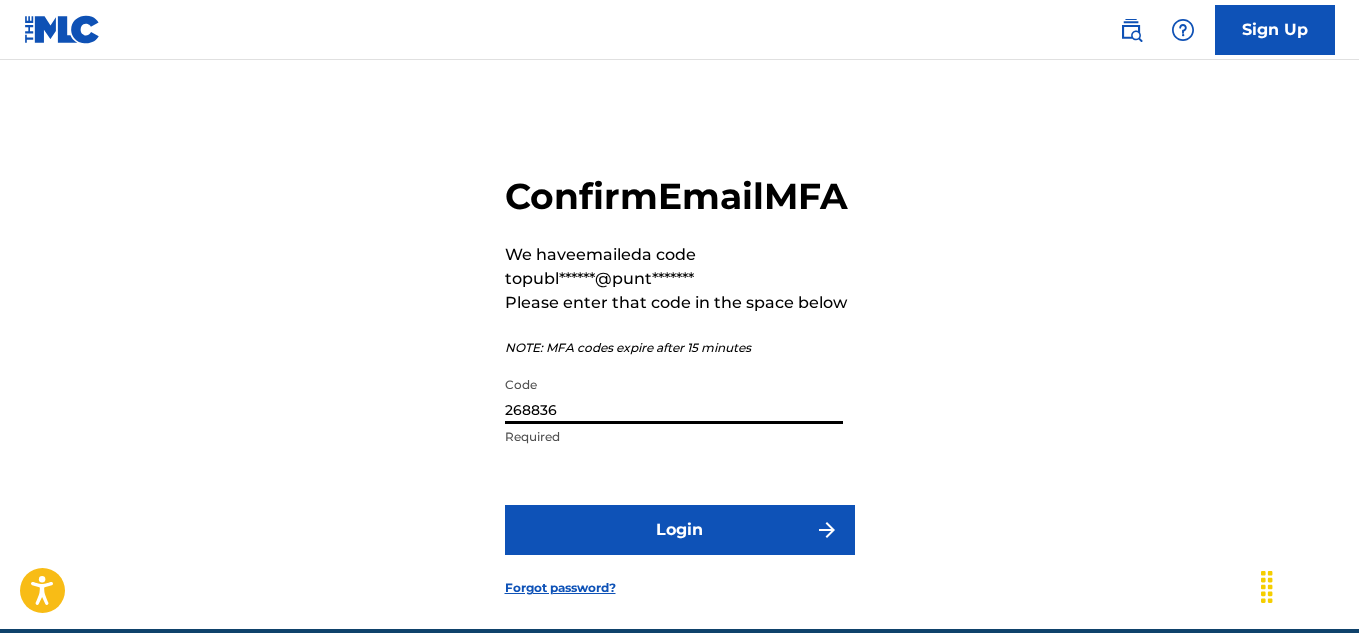 type on "268836" 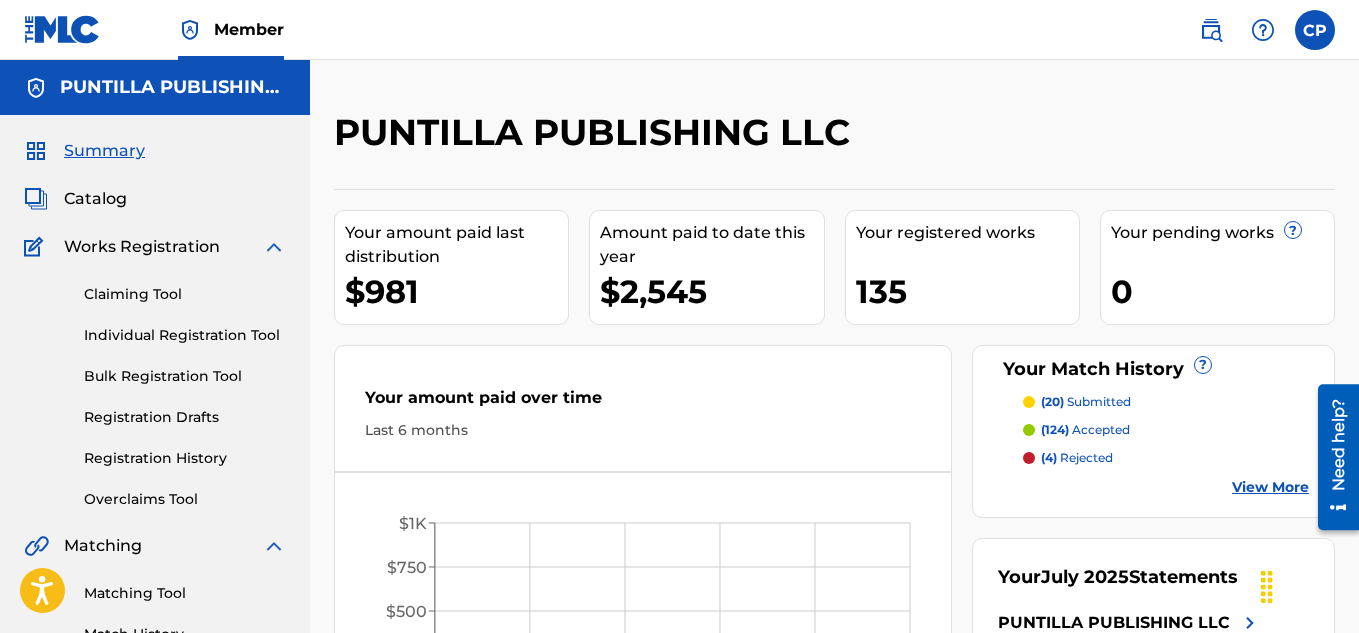 scroll, scrollTop: 0, scrollLeft: 0, axis: both 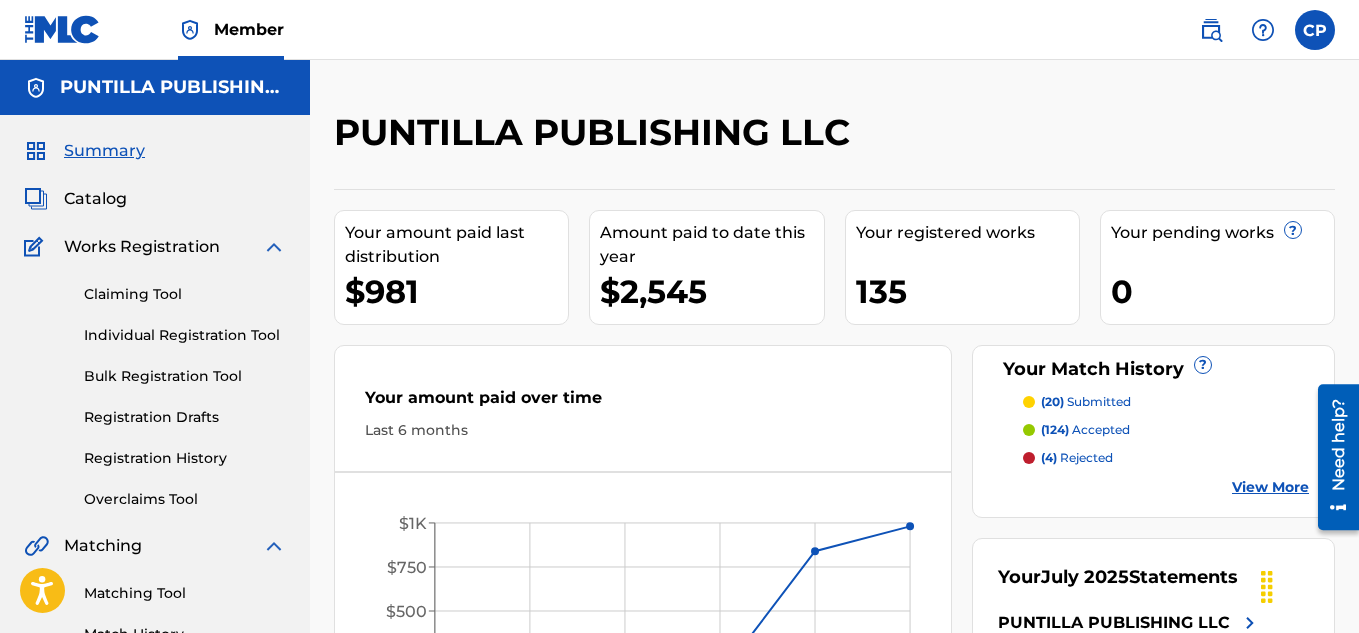 click on "Catalog" at bounding box center [95, 199] 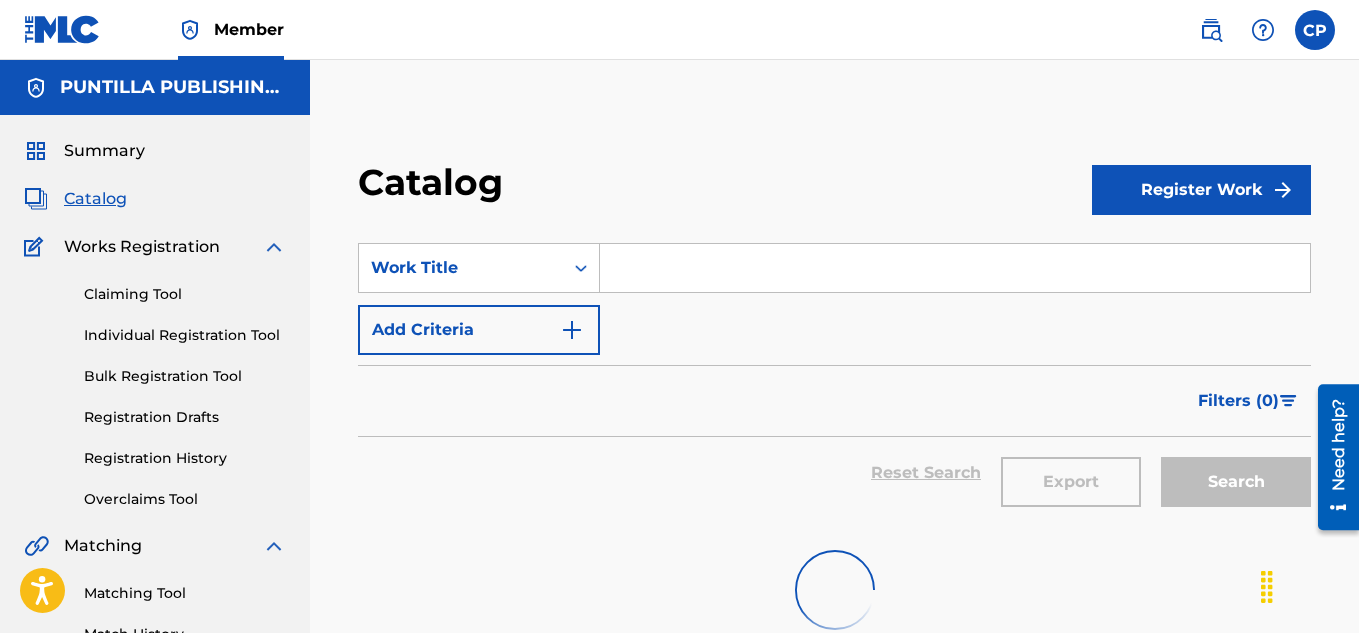 click at bounding box center (955, 268) 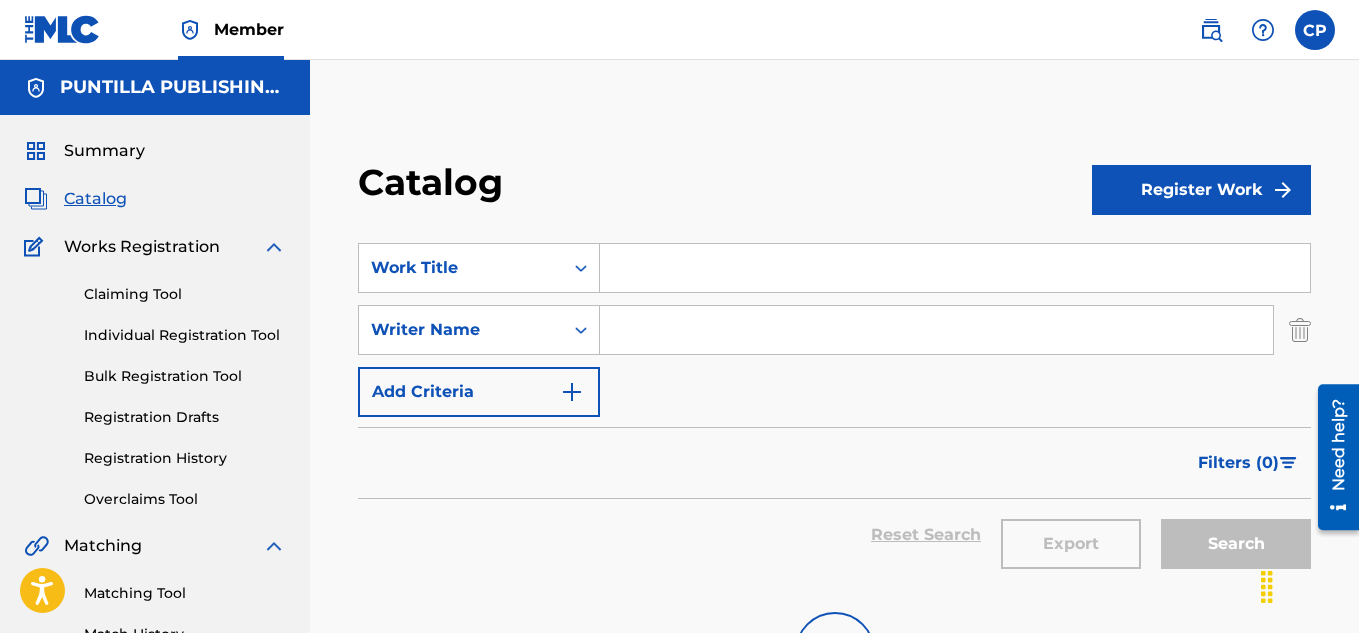 click at bounding box center [936, 330] 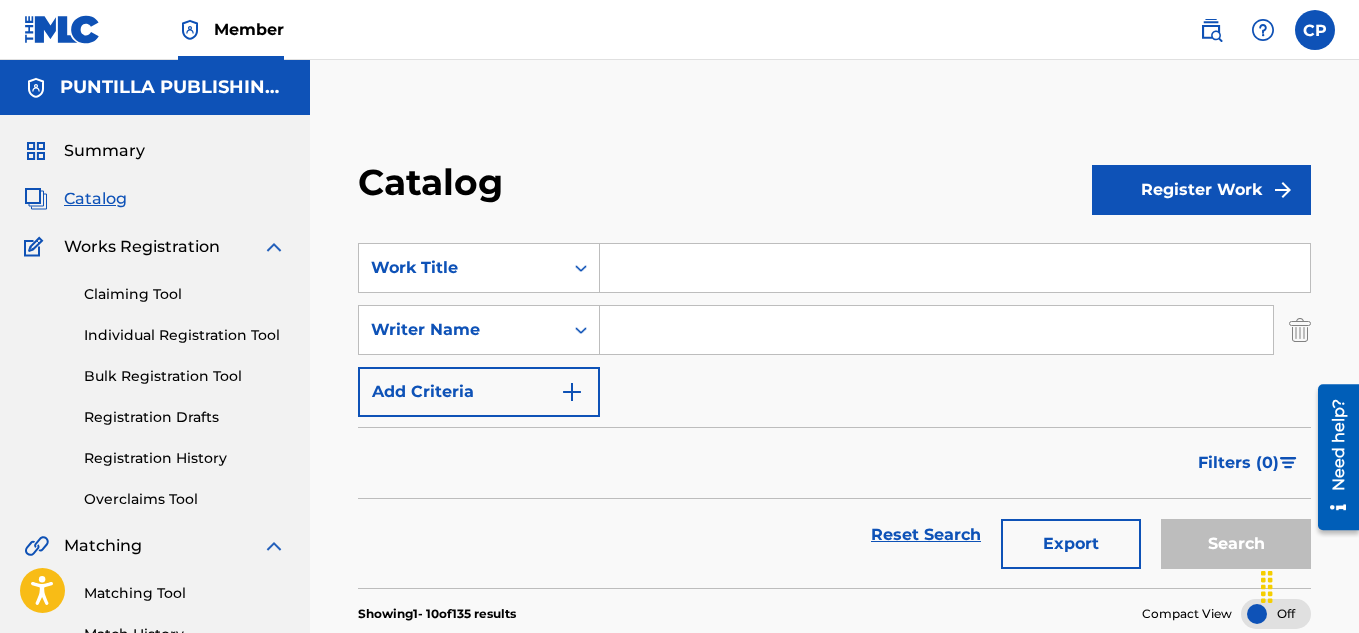 type on "NORBERTO VELEZ CURBELO" 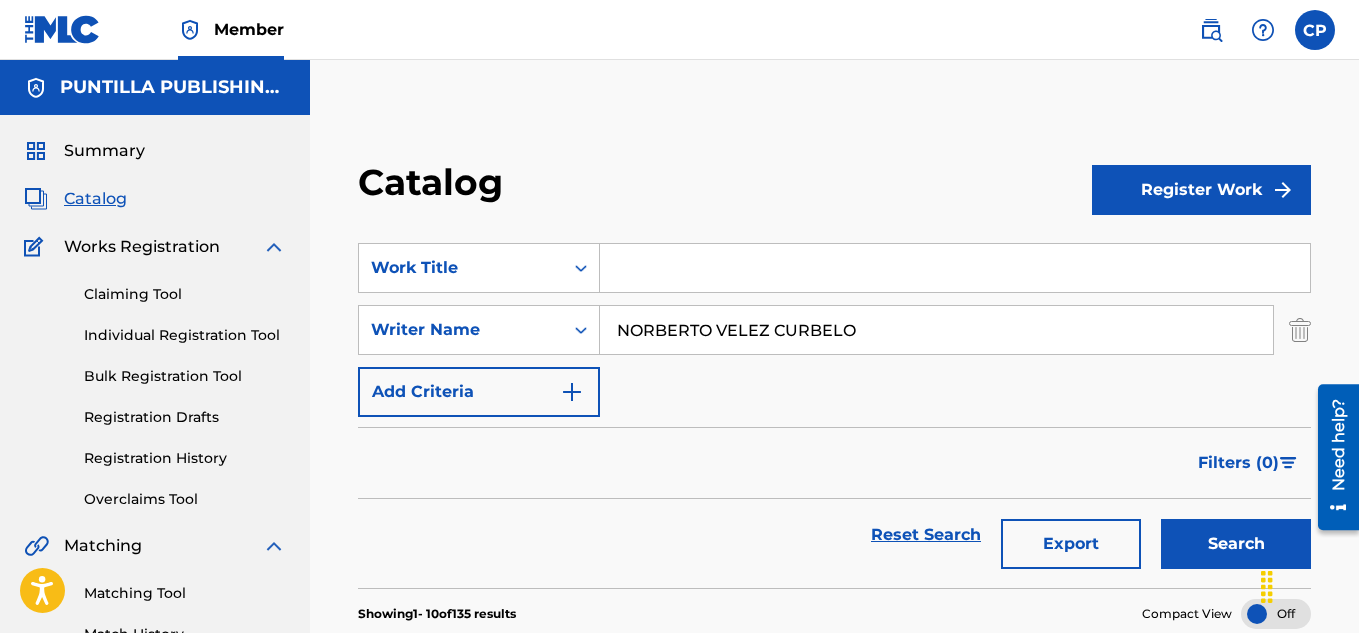 click on "Search" at bounding box center [1236, 544] 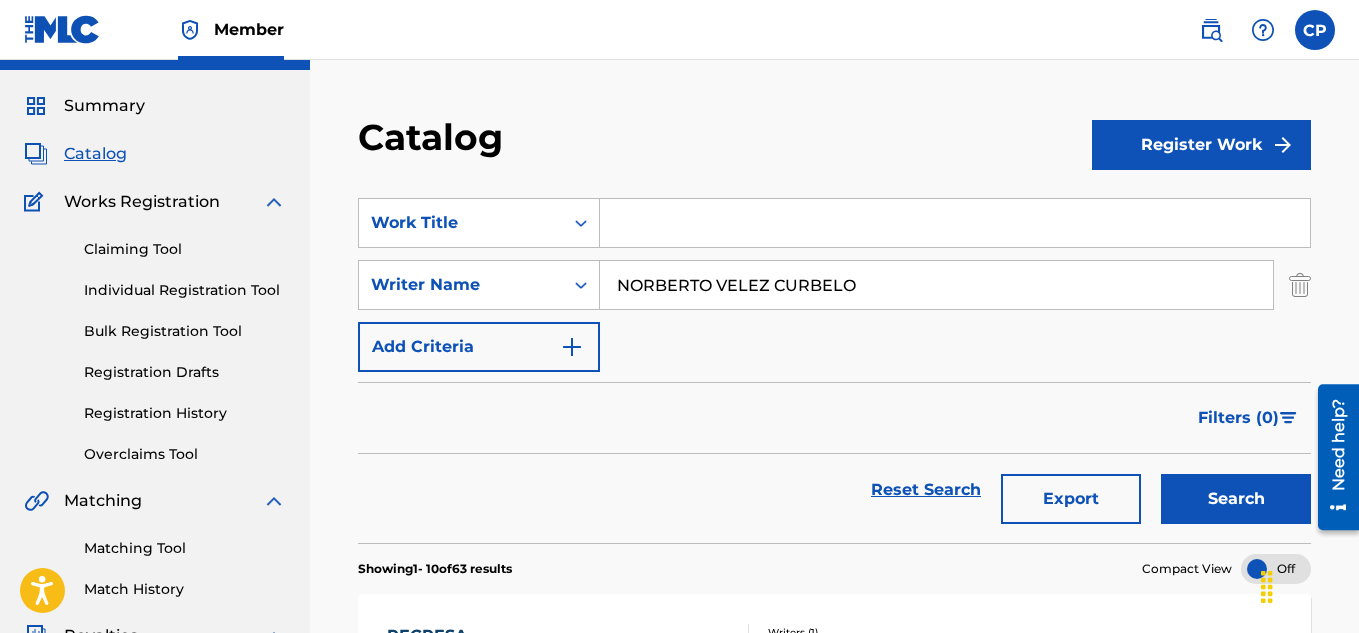 scroll, scrollTop: 0, scrollLeft: 0, axis: both 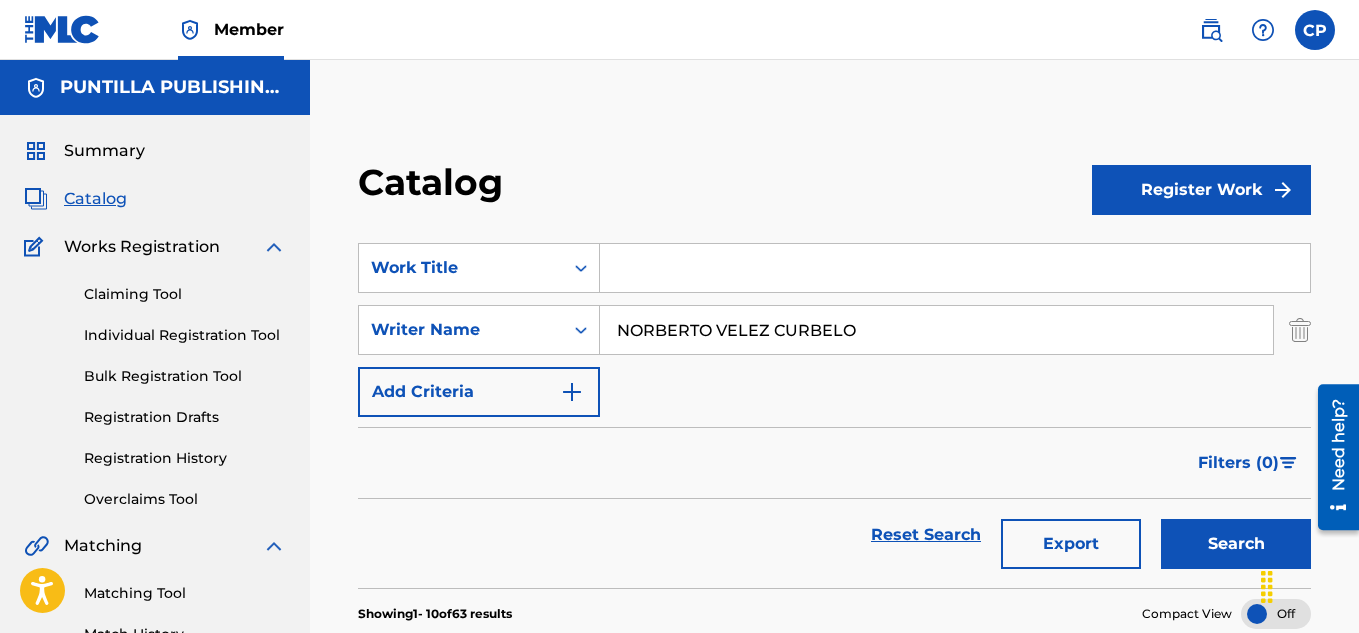 click at bounding box center (955, 268) 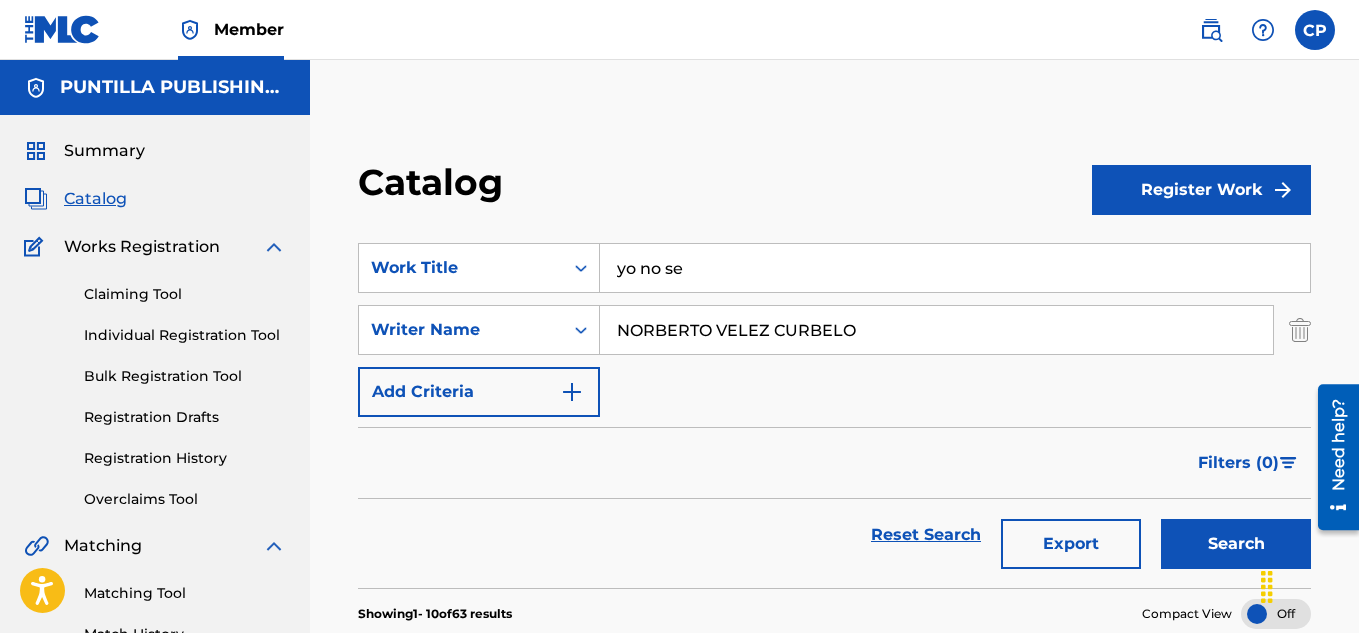 click on "Search" at bounding box center (1236, 544) 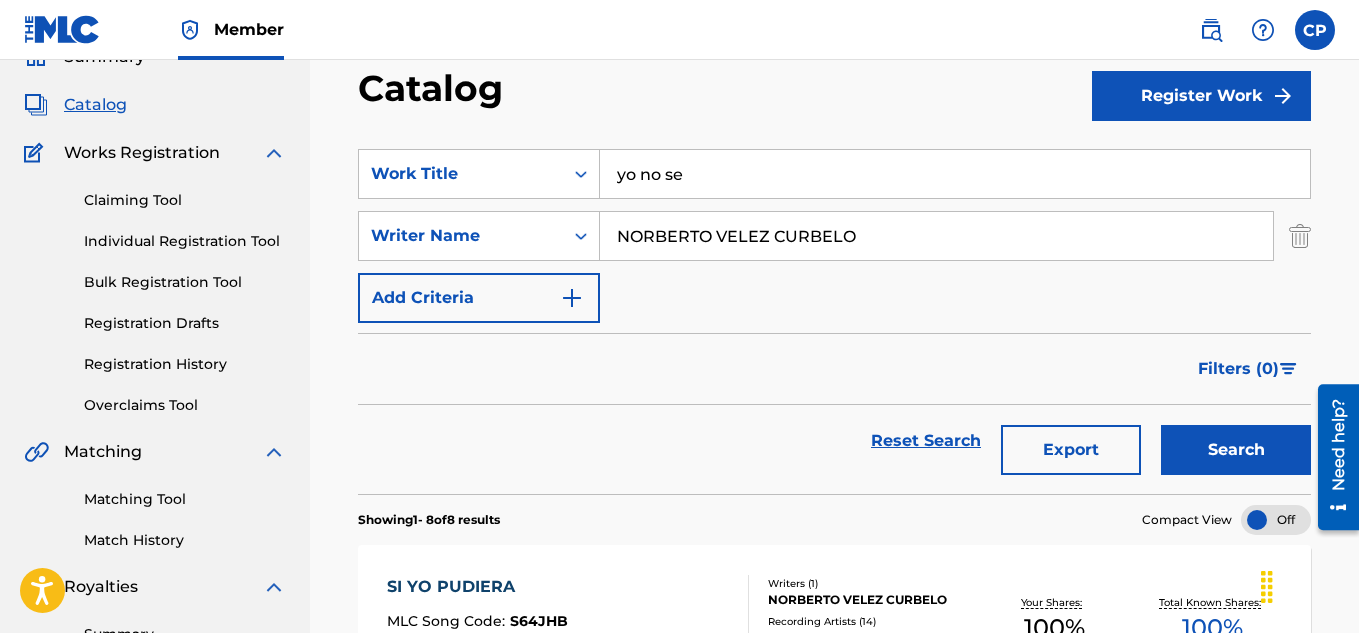 scroll, scrollTop: 0, scrollLeft: 0, axis: both 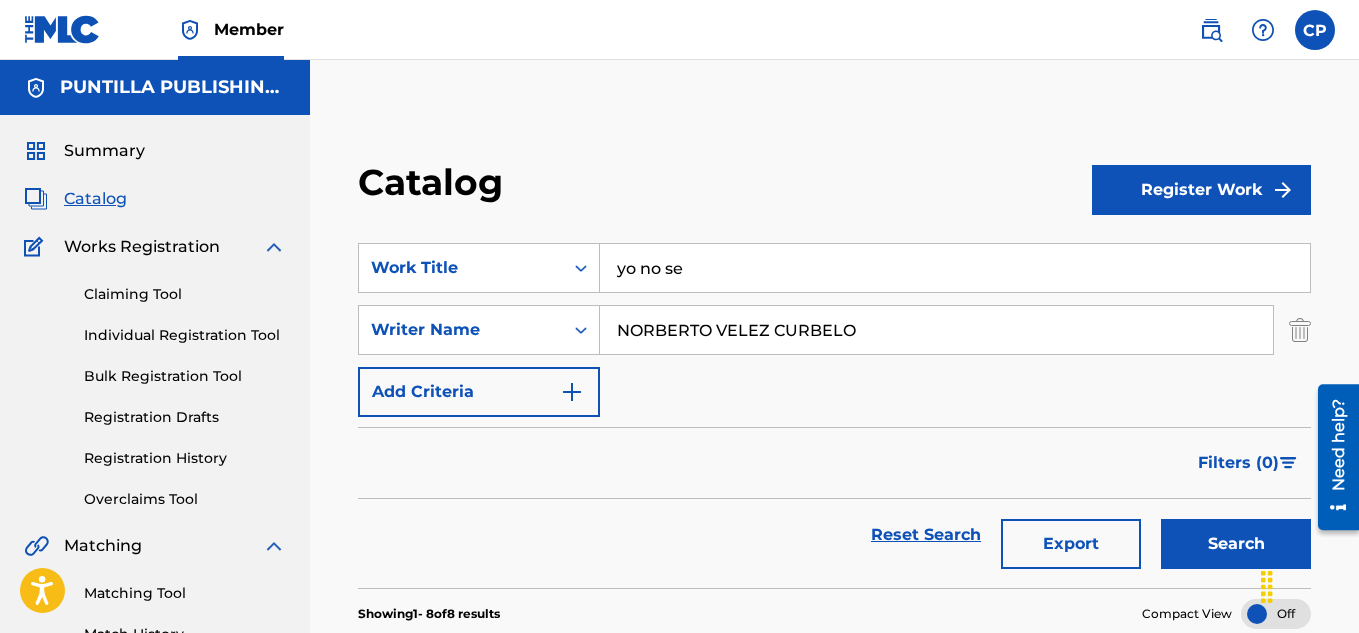 click on "yo no se" at bounding box center (955, 268) 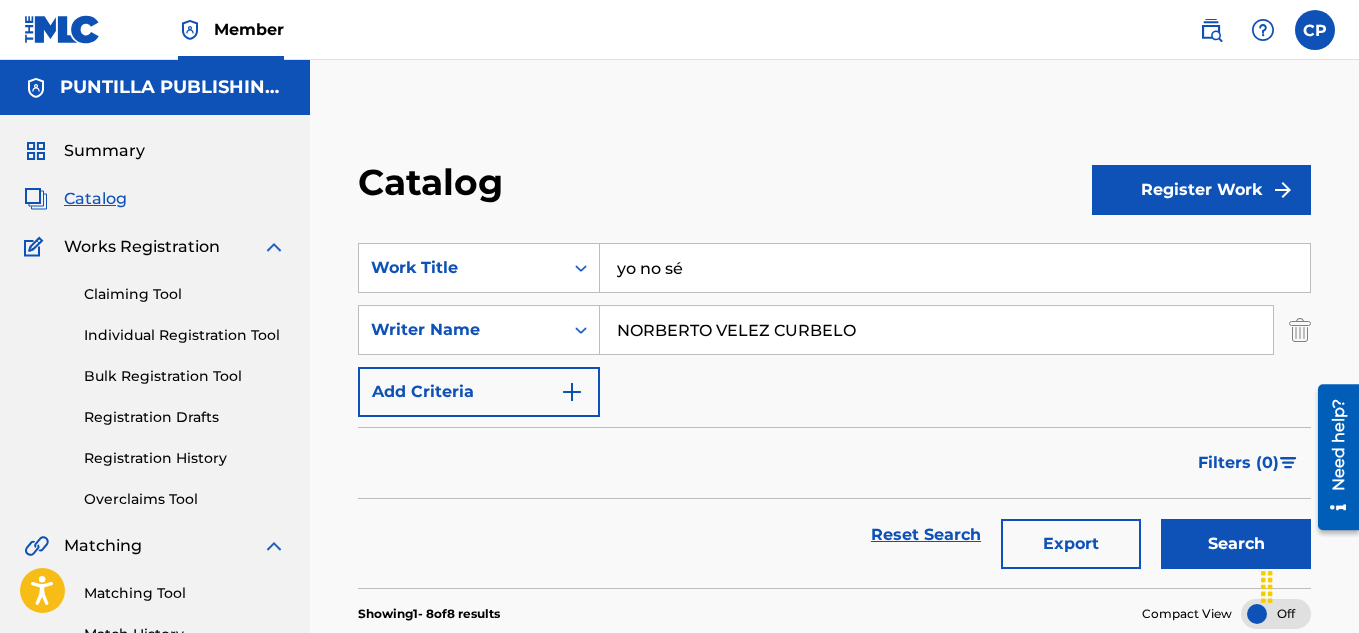 click on "Search" at bounding box center (1236, 544) 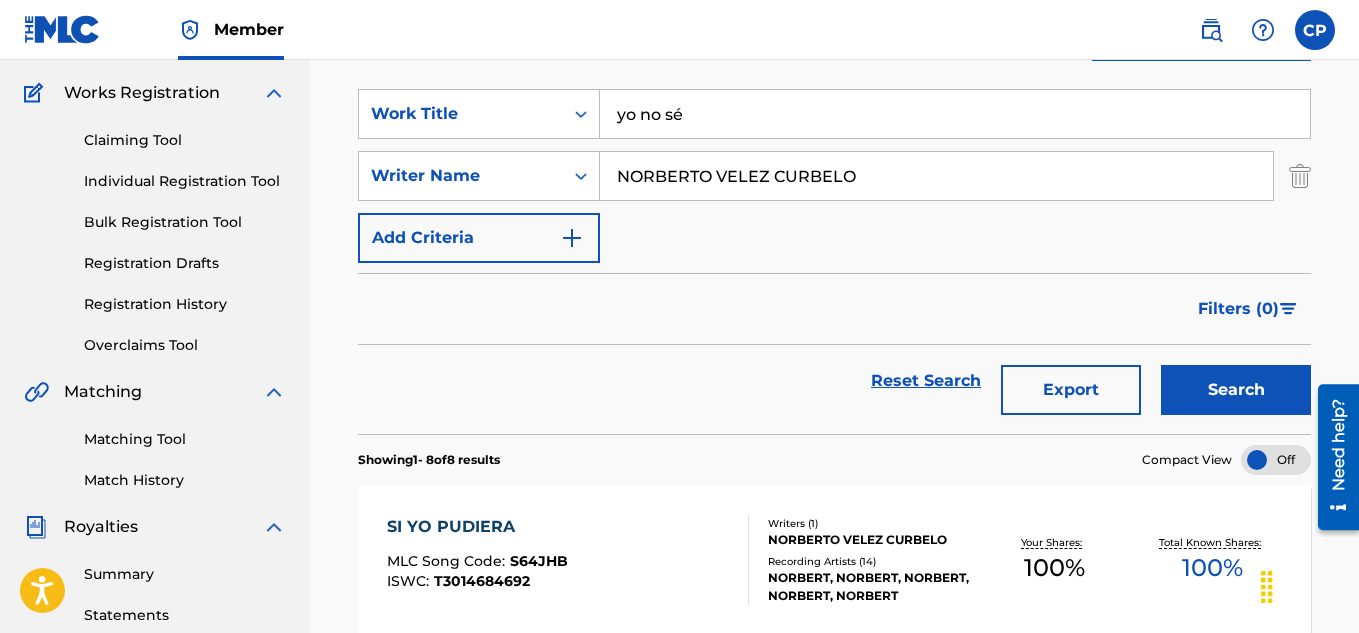 scroll, scrollTop: 0, scrollLeft: 0, axis: both 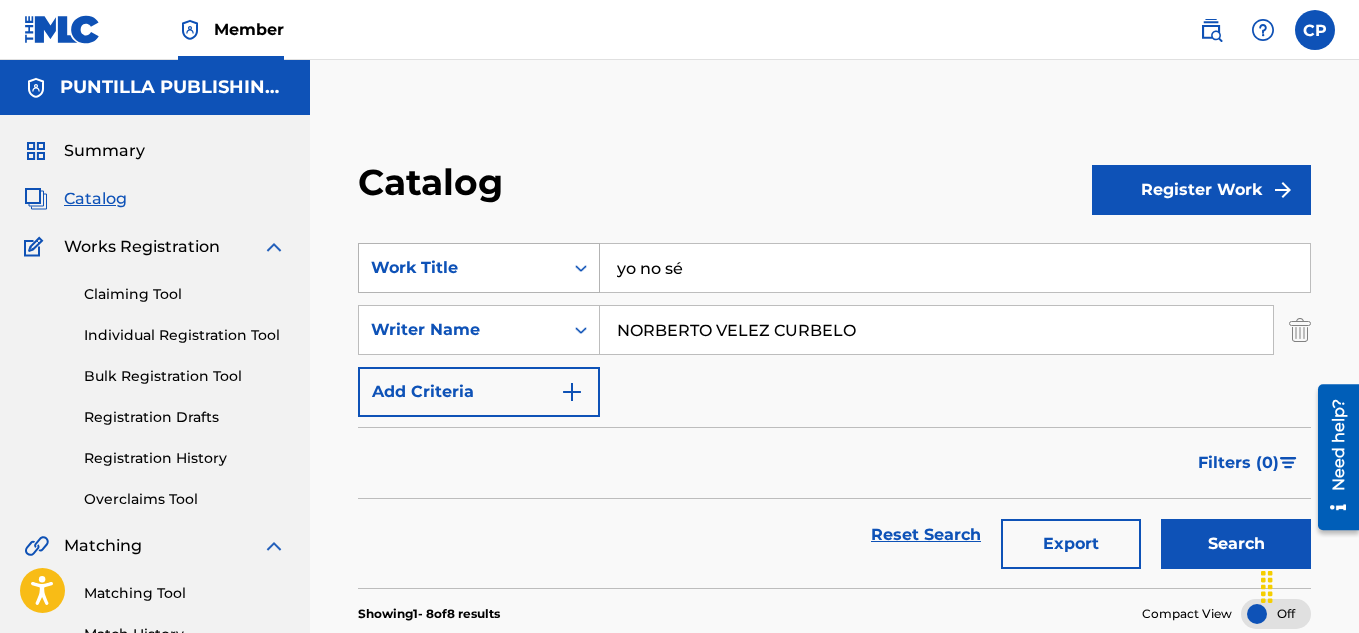 drag, startPoint x: 697, startPoint y: 264, endPoint x: 494, endPoint y: 282, distance: 203.79646 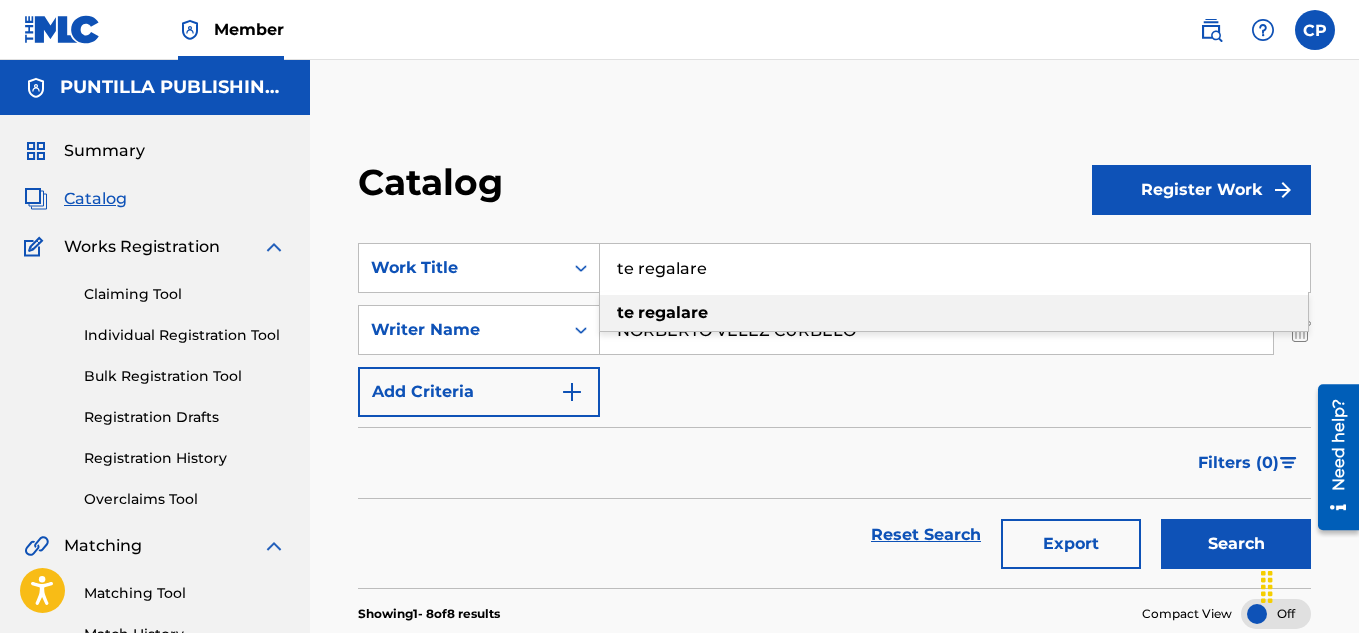 click on "te   regalare" at bounding box center [954, 313] 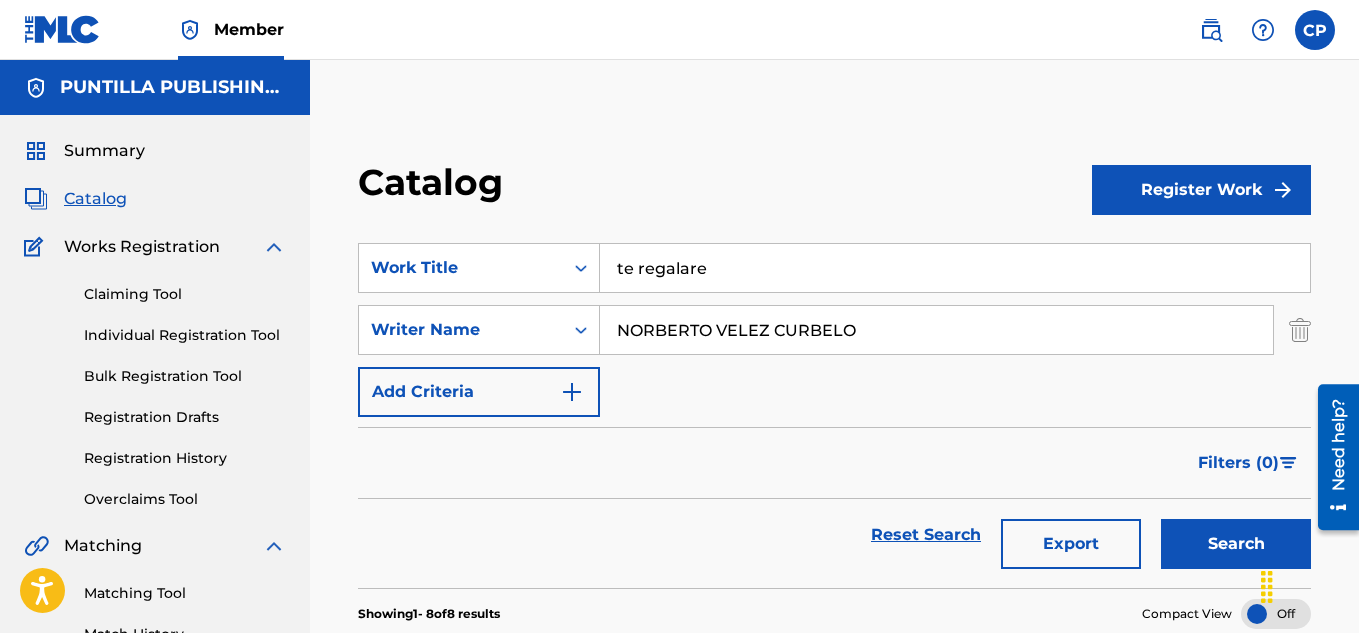 drag, startPoint x: 1209, startPoint y: 541, endPoint x: 1088, endPoint y: 496, distance: 129.09686 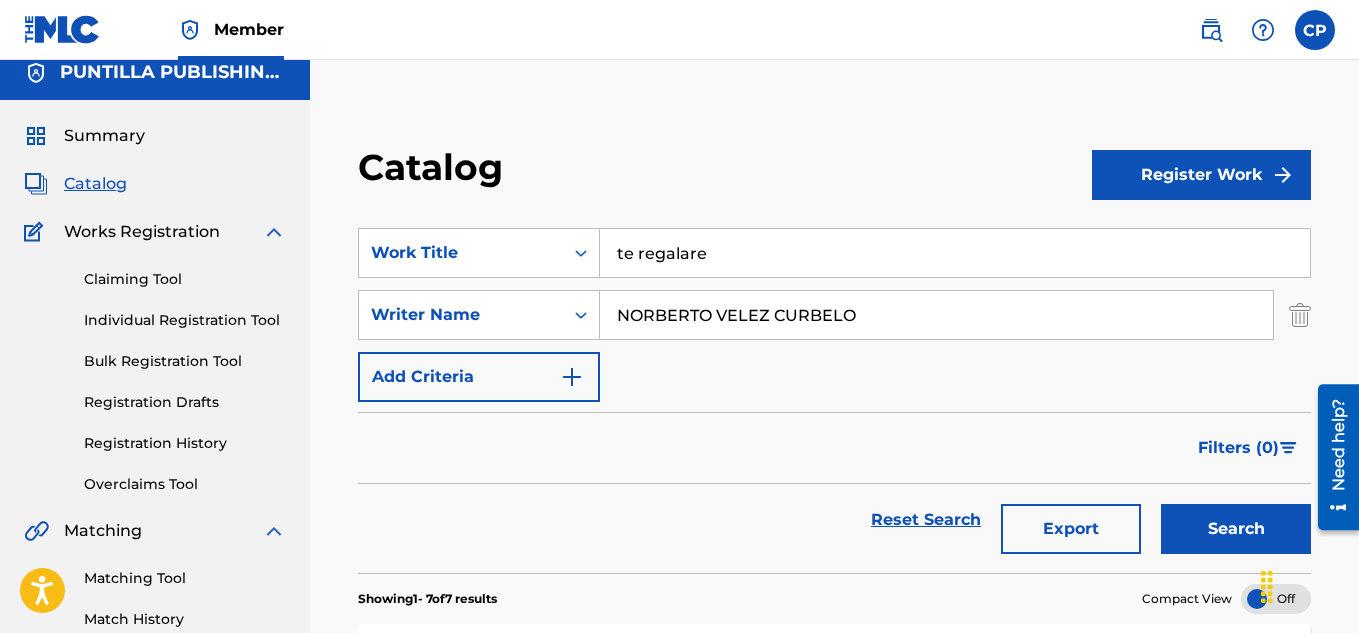 scroll, scrollTop: 0, scrollLeft: 0, axis: both 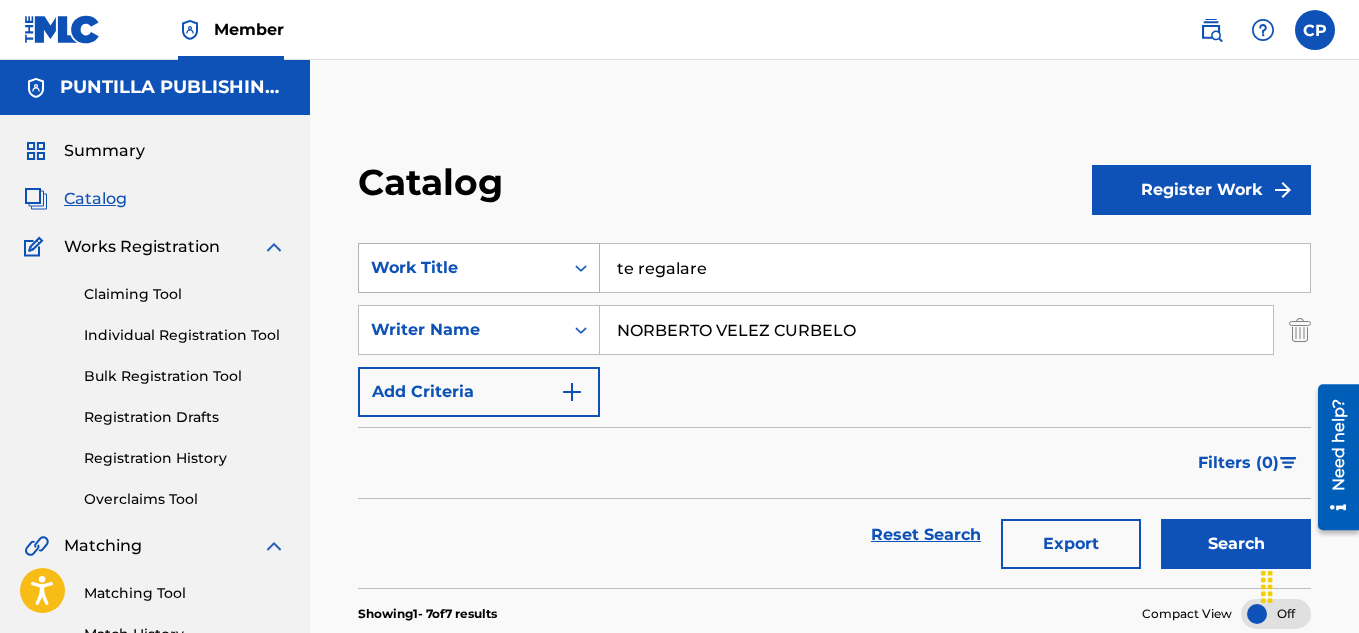 drag, startPoint x: 536, startPoint y: 287, endPoint x: 486, endPoint y: 291, distance: 50.159744 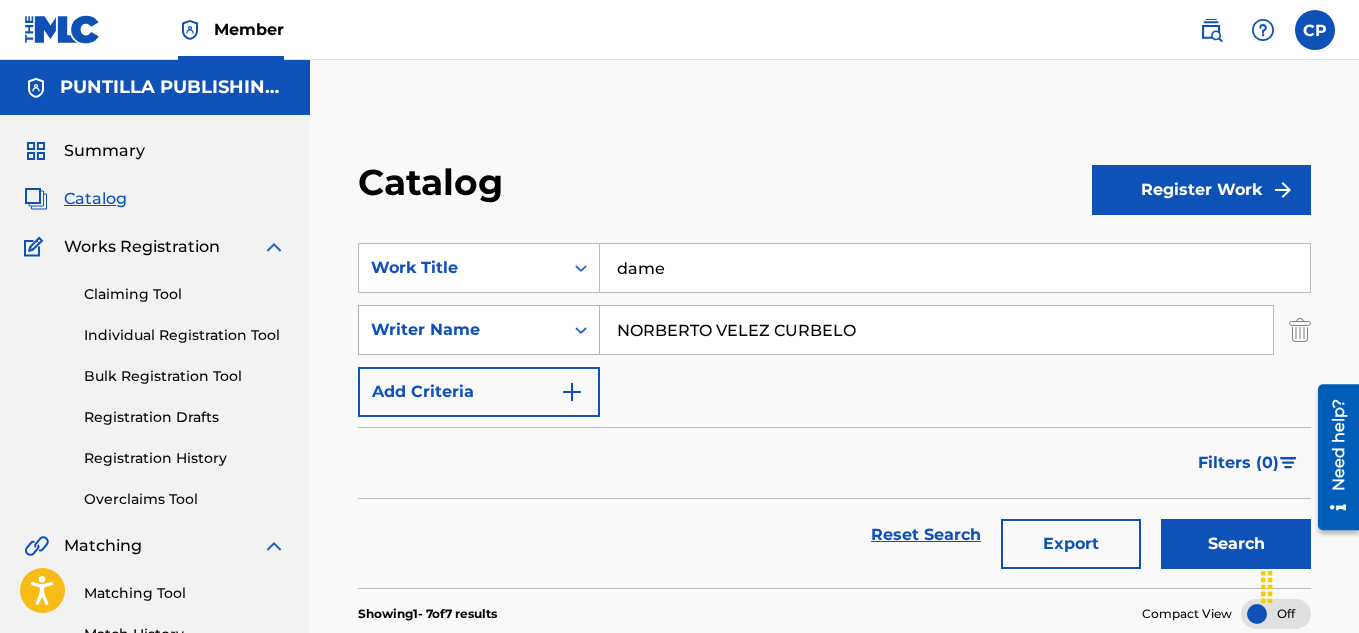 type on "dame" 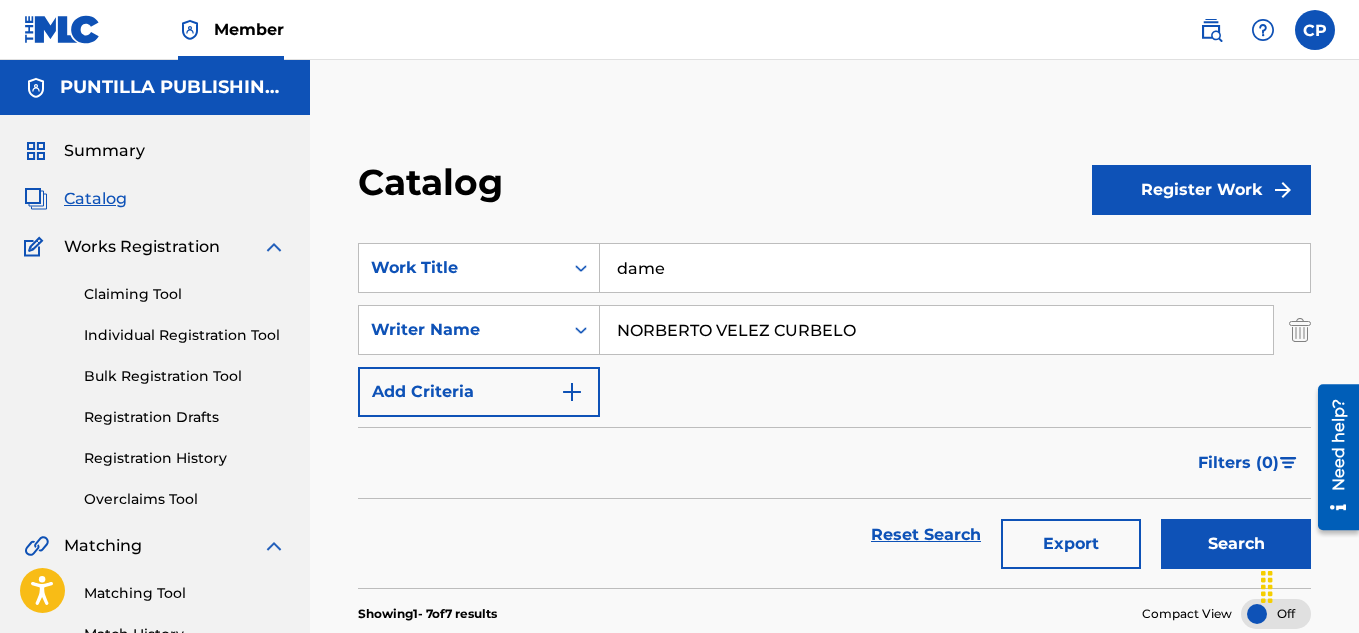 drag, startPoint x: 568, startPoint y: 328, endPoint x: 352, endPoint y: 296, distance: 218.3575 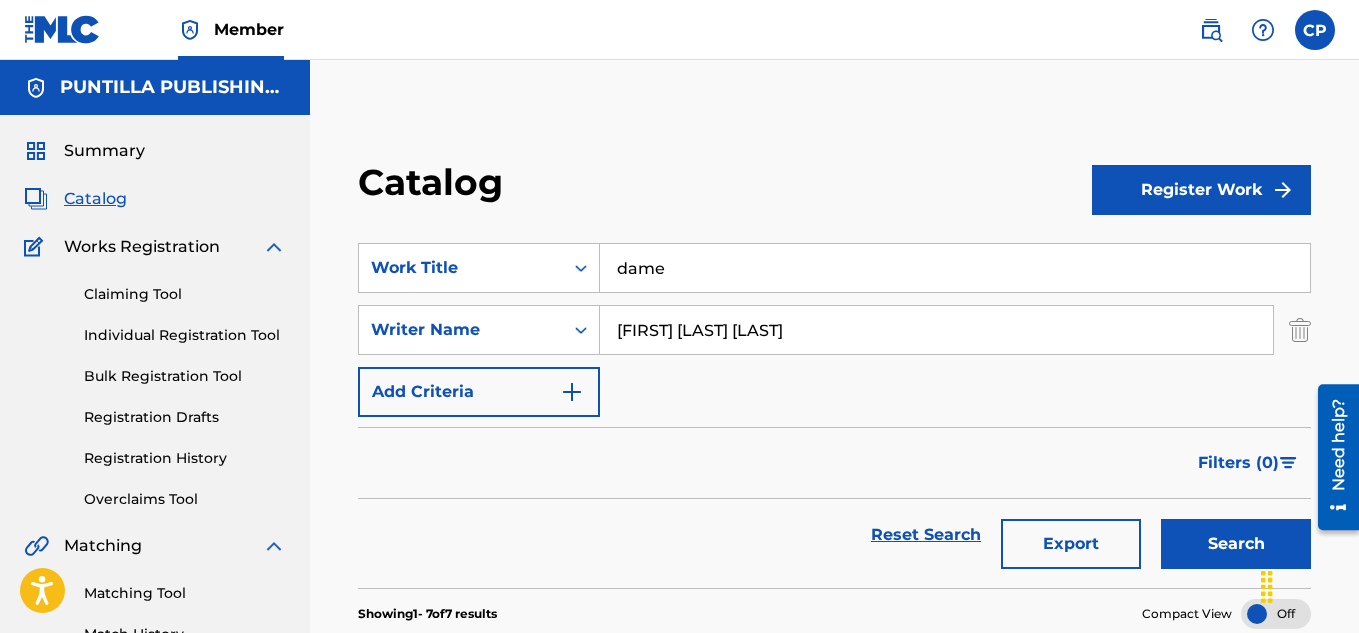 type on "RONIEL ALFONSO MELLA" 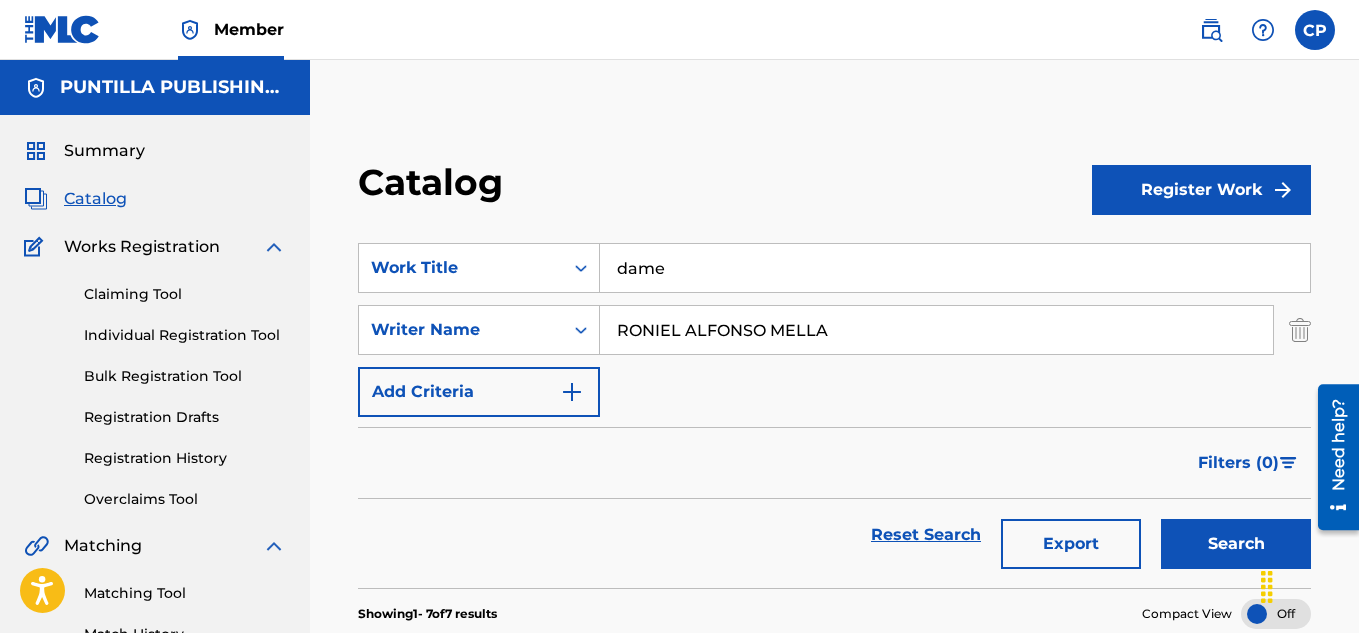 click on "Search" at bounding box center (1236, 544) 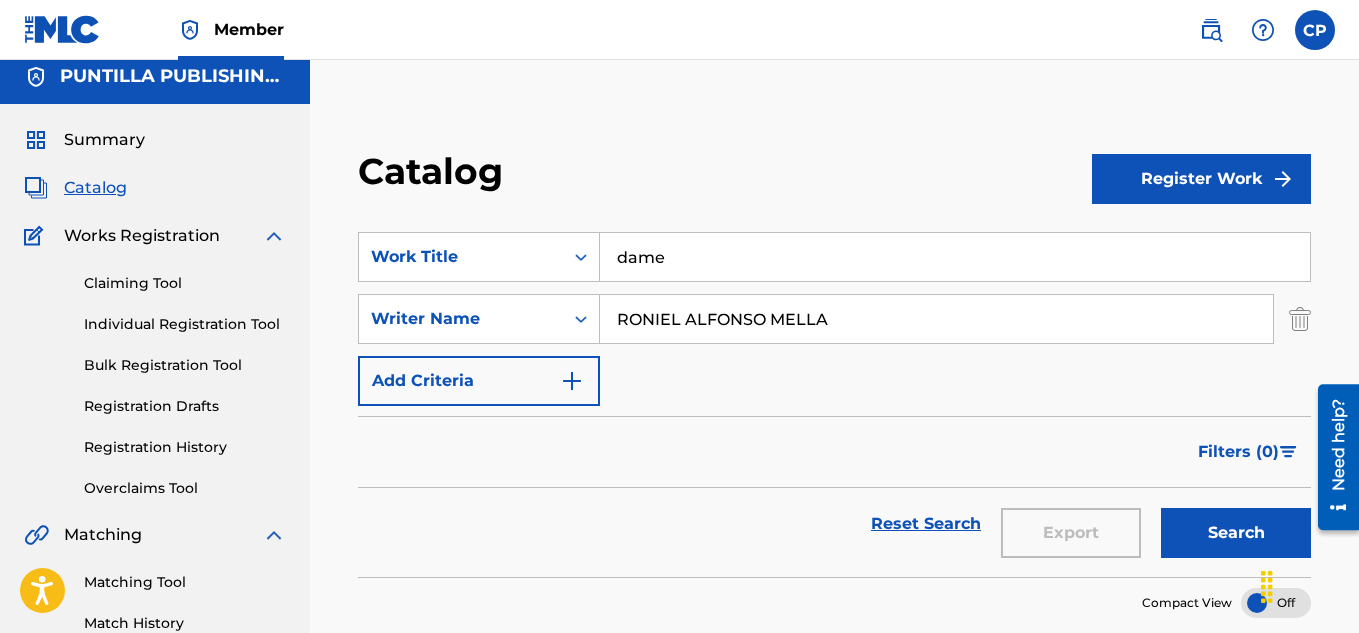 scroll, scrollTop: 0, scrollLeft: 0, axis: both 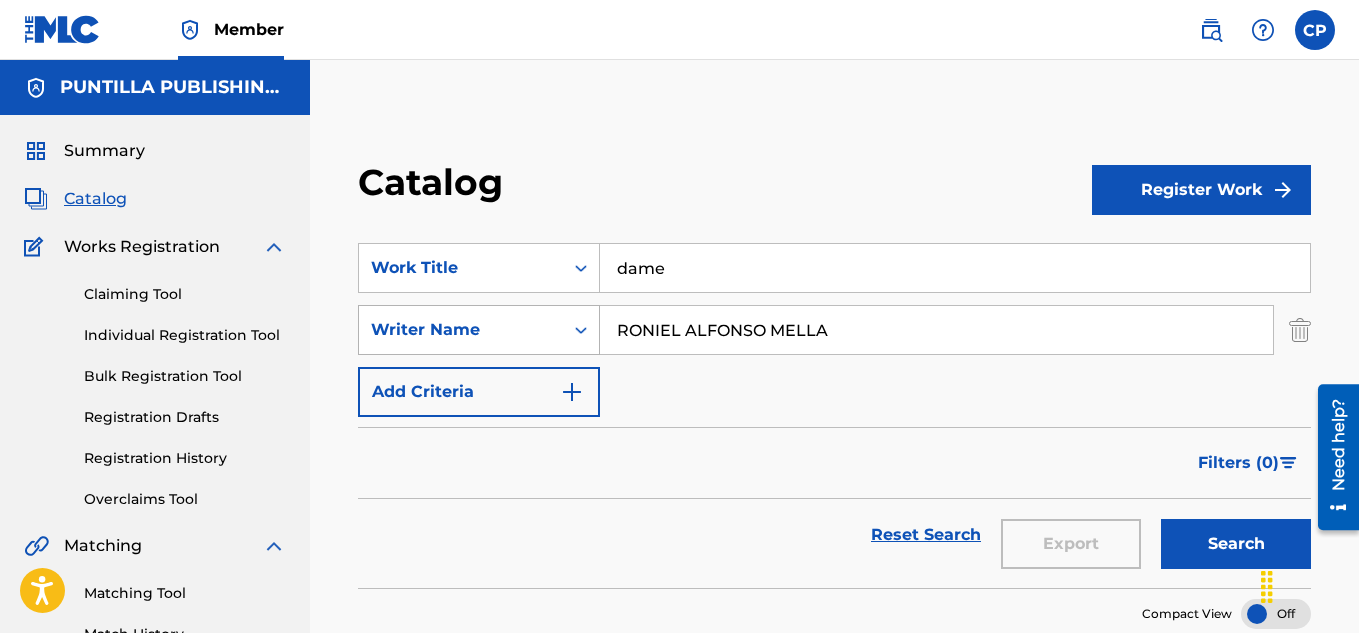 drag, startPoint x: 627, startPoint y: 327, endPoint x: 408, endPoint y: 337, distance: 219.2282 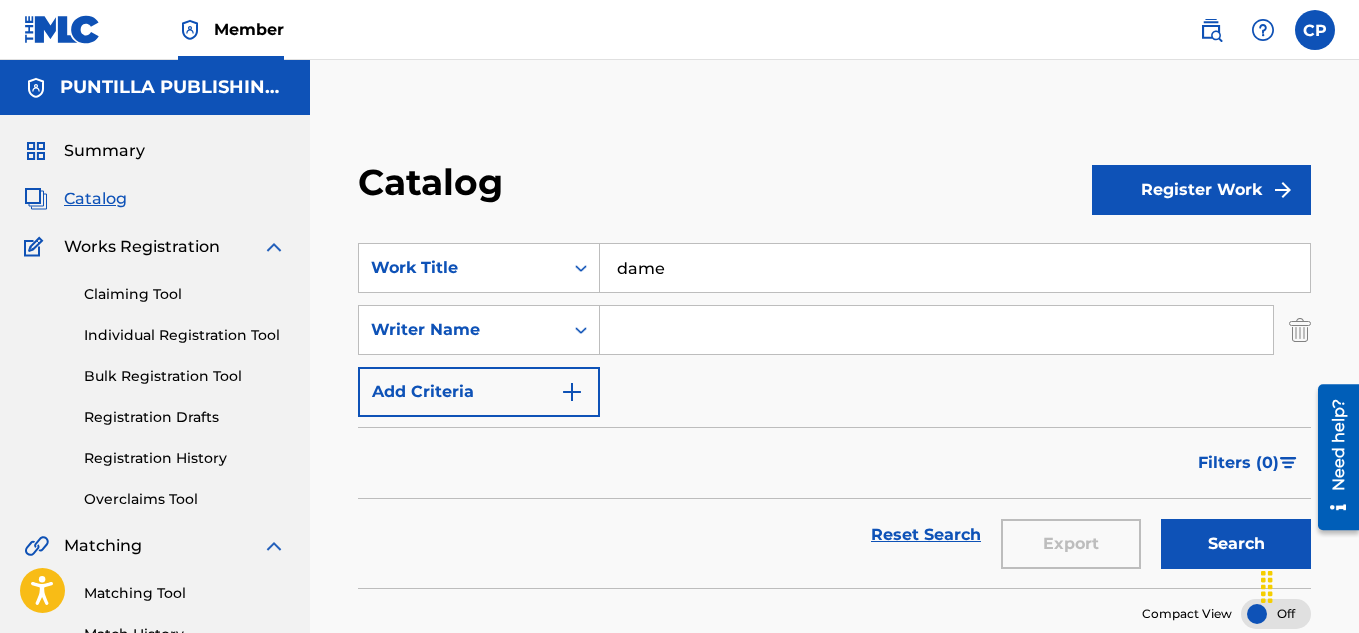 type 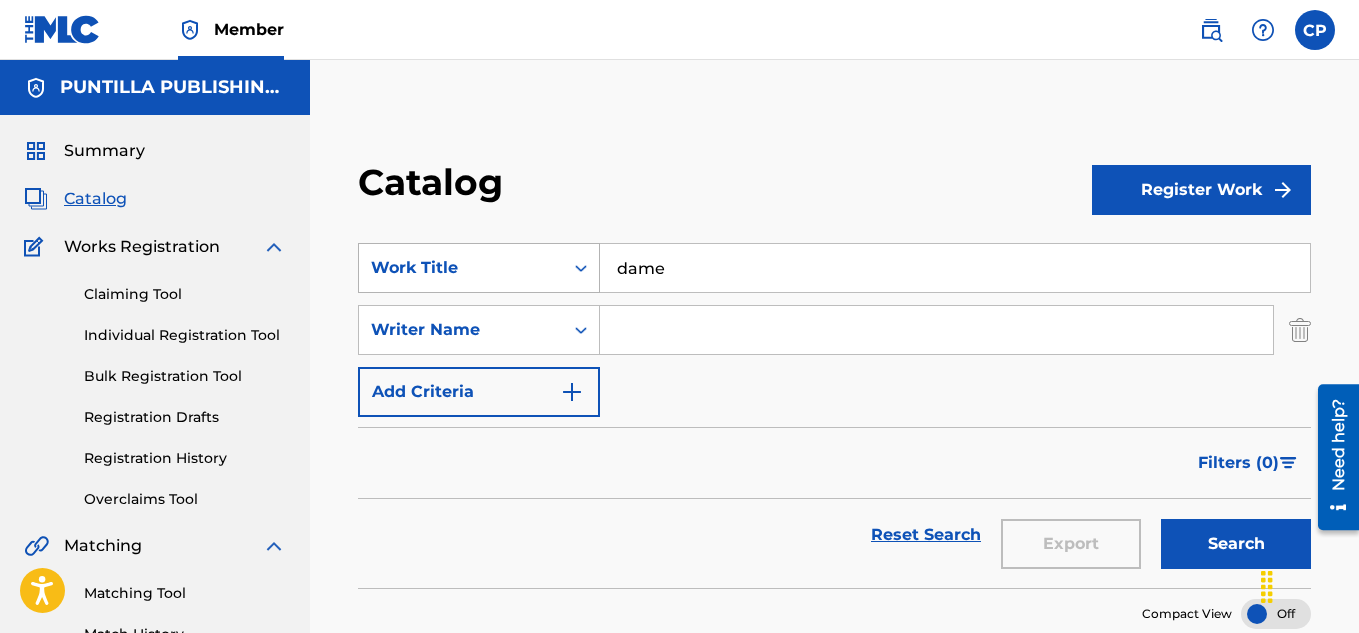 drag, startPoint x: 680, startPoint y: 254, endPoint x: 571, endPoint y: 267, distance: 109.77249 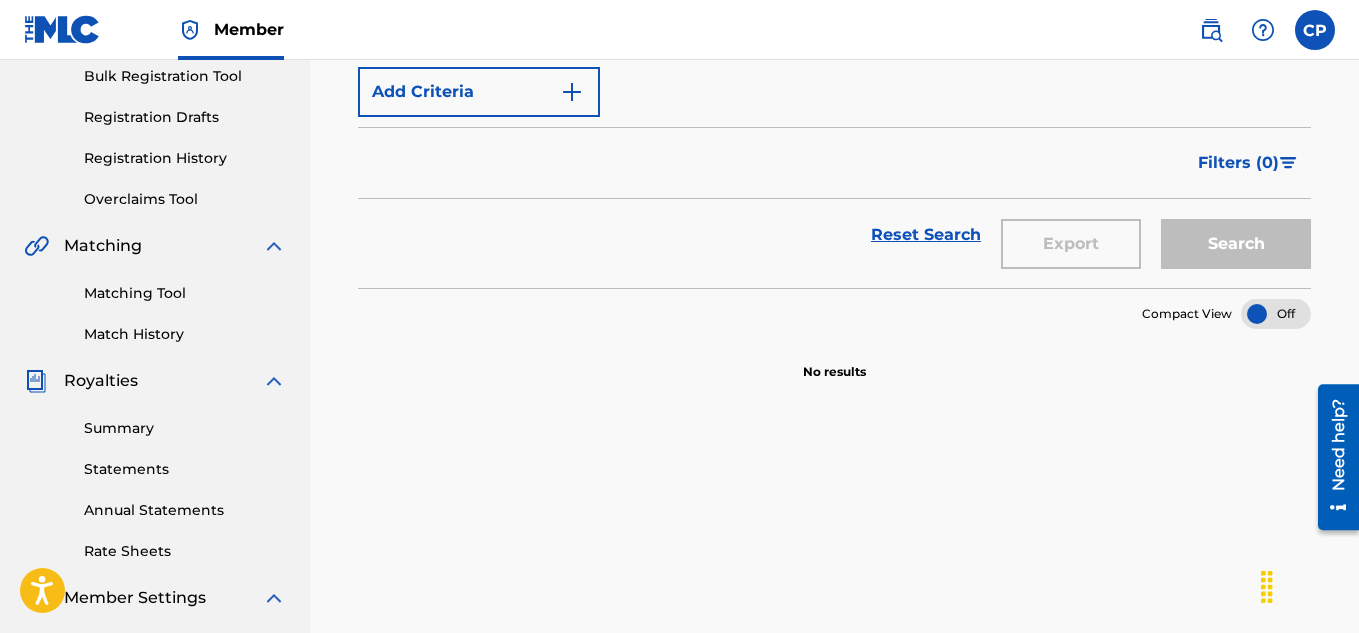 scroll, scrollTop: 400, scrollLeft: 0, axis: vertical 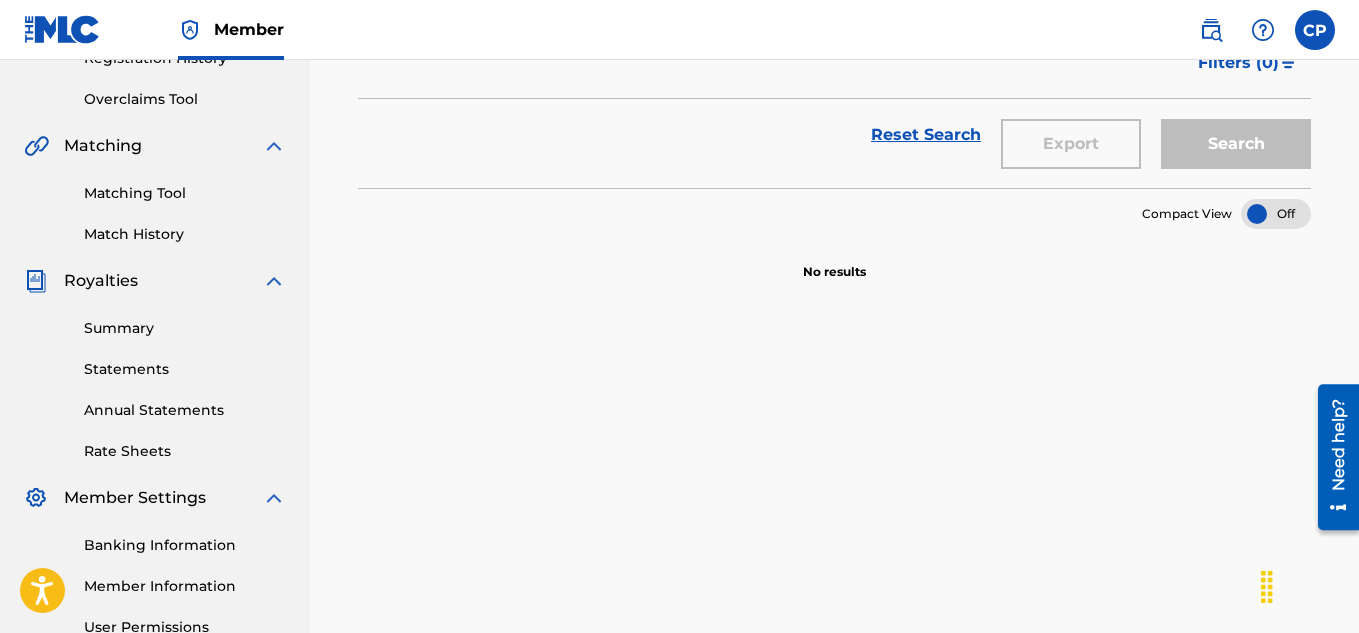 type 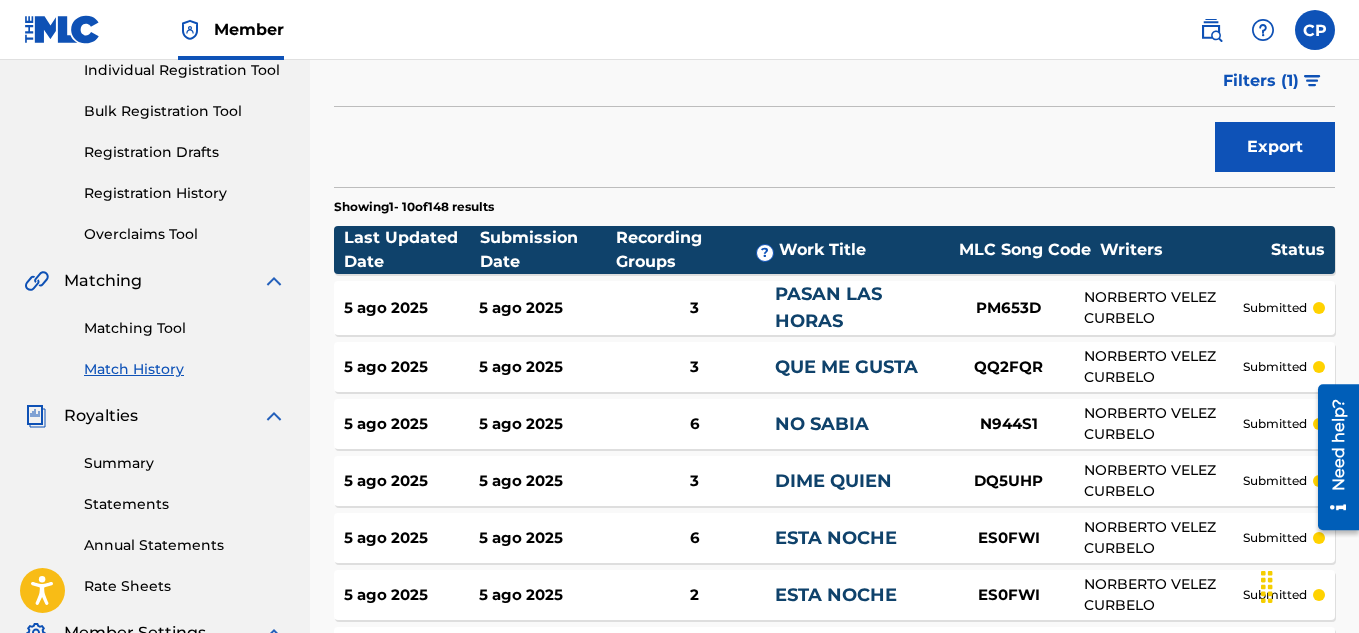 scroll, scrollTop: 0, scrollLeft: 0, axis: both 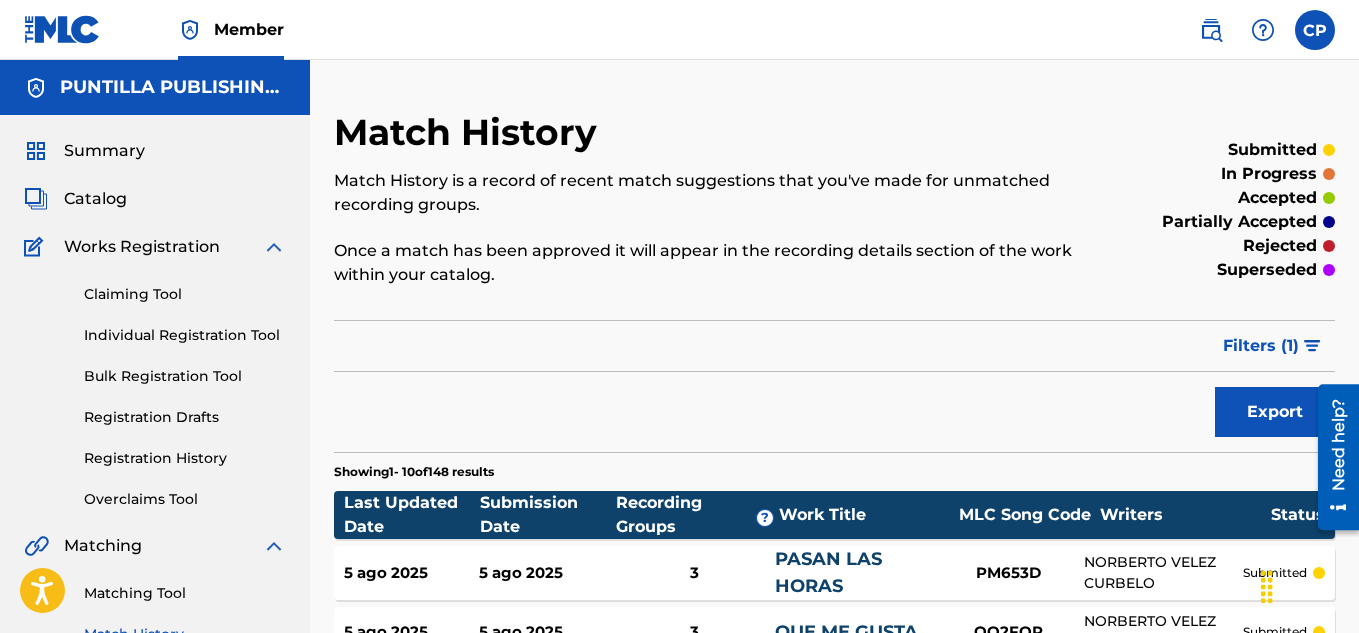 click at bounding box center (1315, 30) 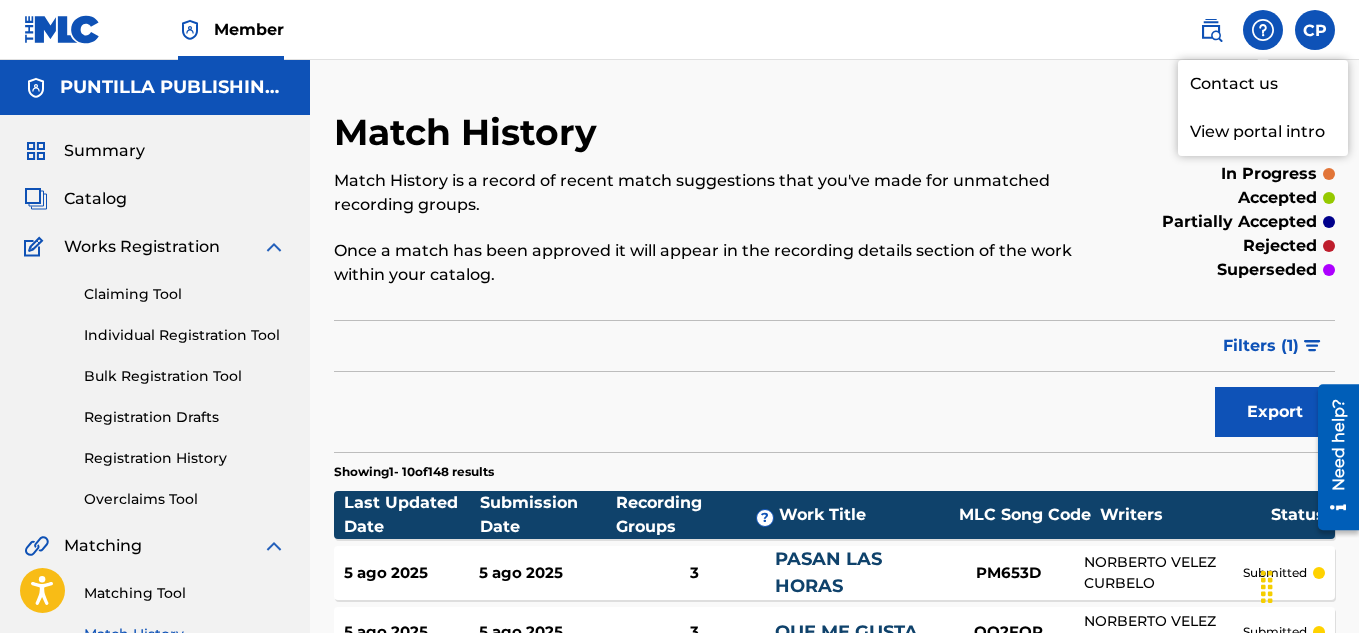 click at bounding box center [1211, 30] 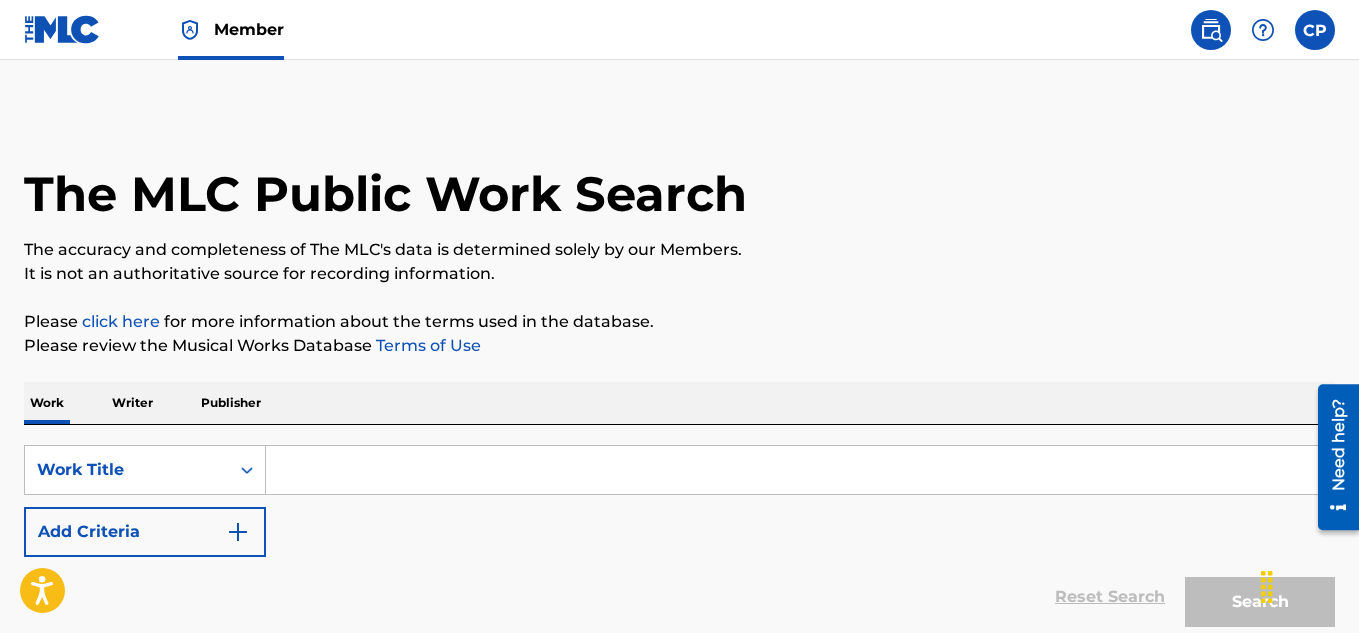 click on "Writer" at bounding box center [132, 403] 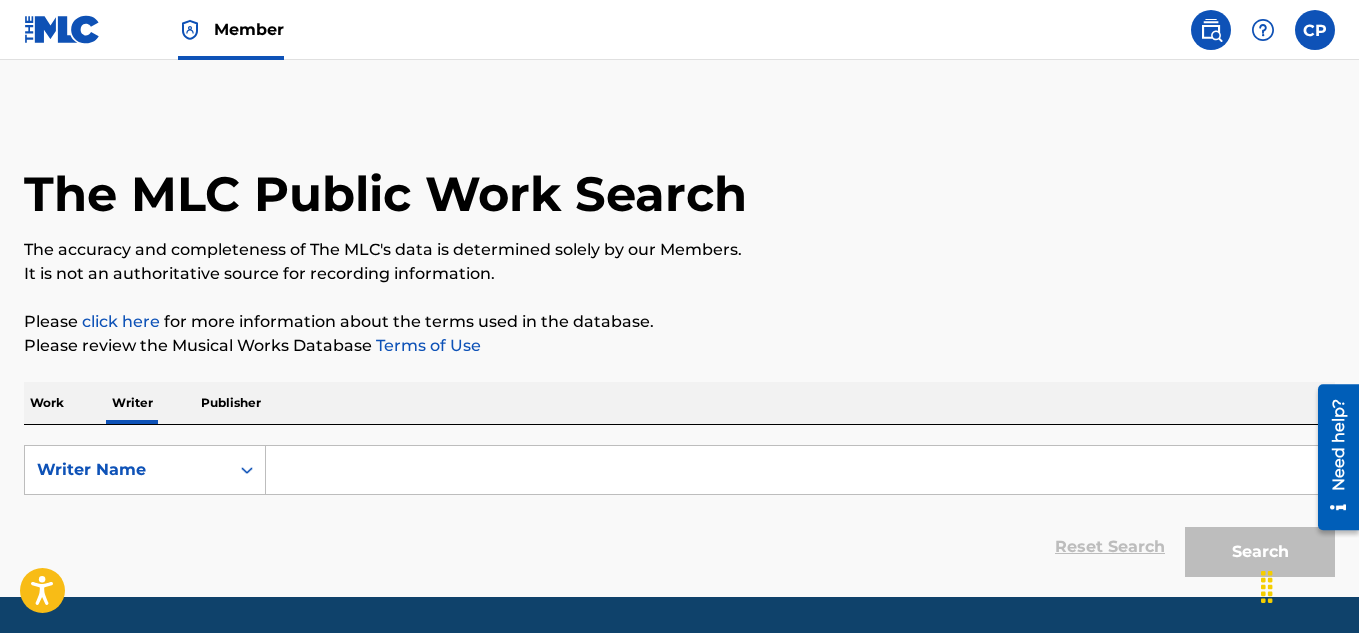 click at bounding box center (800, 470) 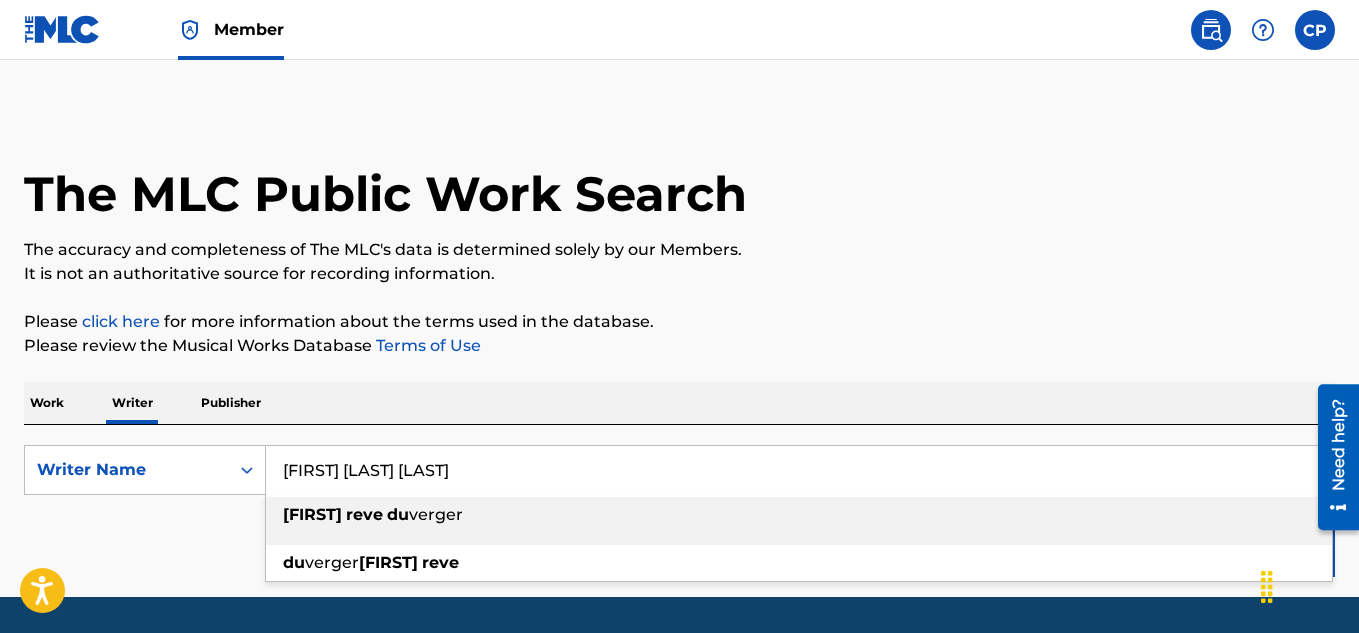 click on "reve" at bounding box center [364, 514] 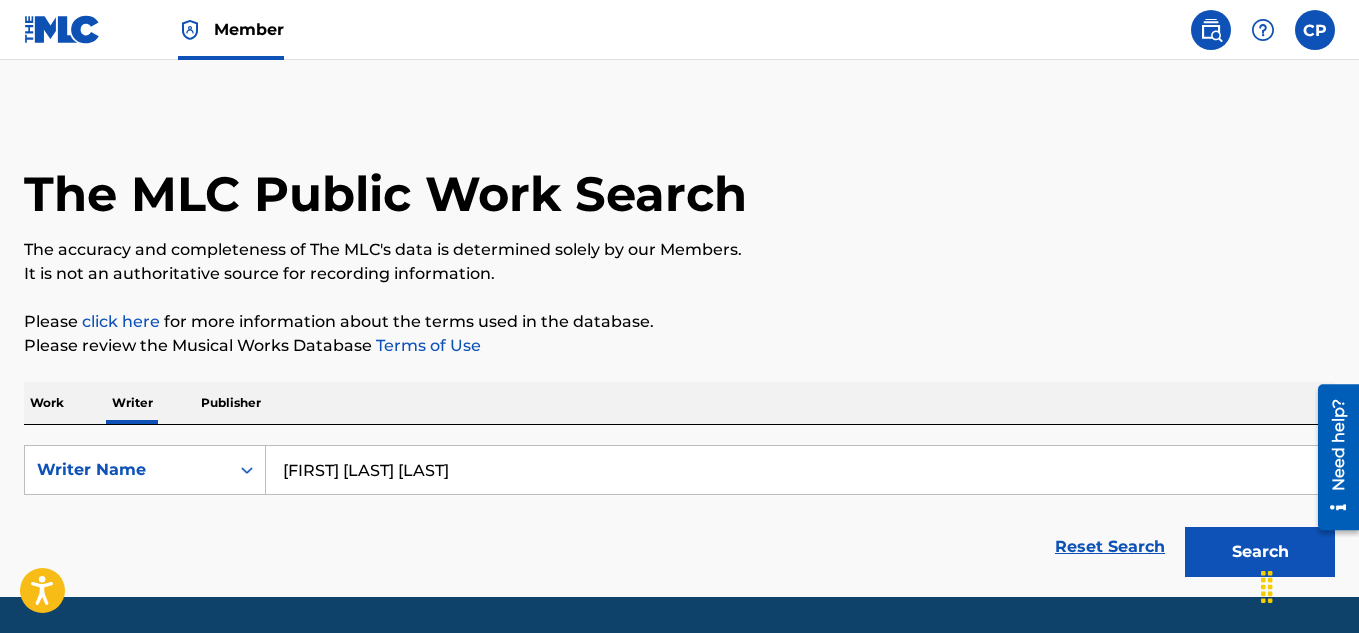 click on "Search" at bounding box center (1260, 552) 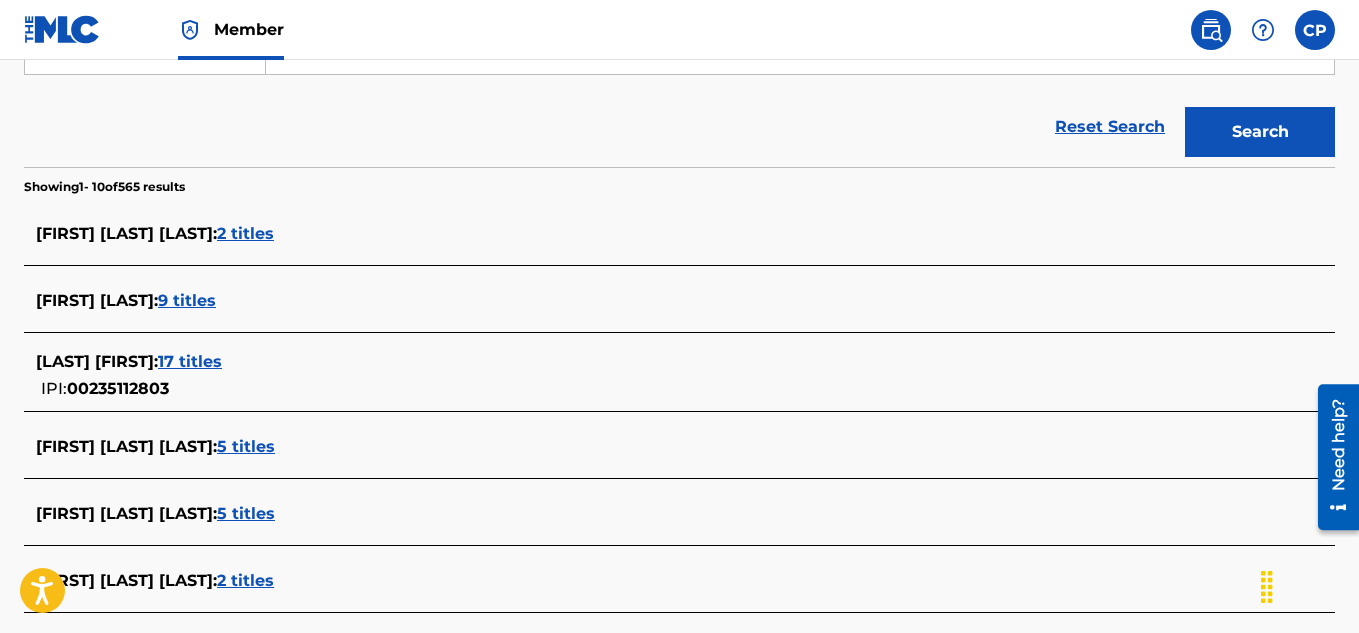 scroll, scrollTop: 400, scrollLeft: 0, axis: vertical 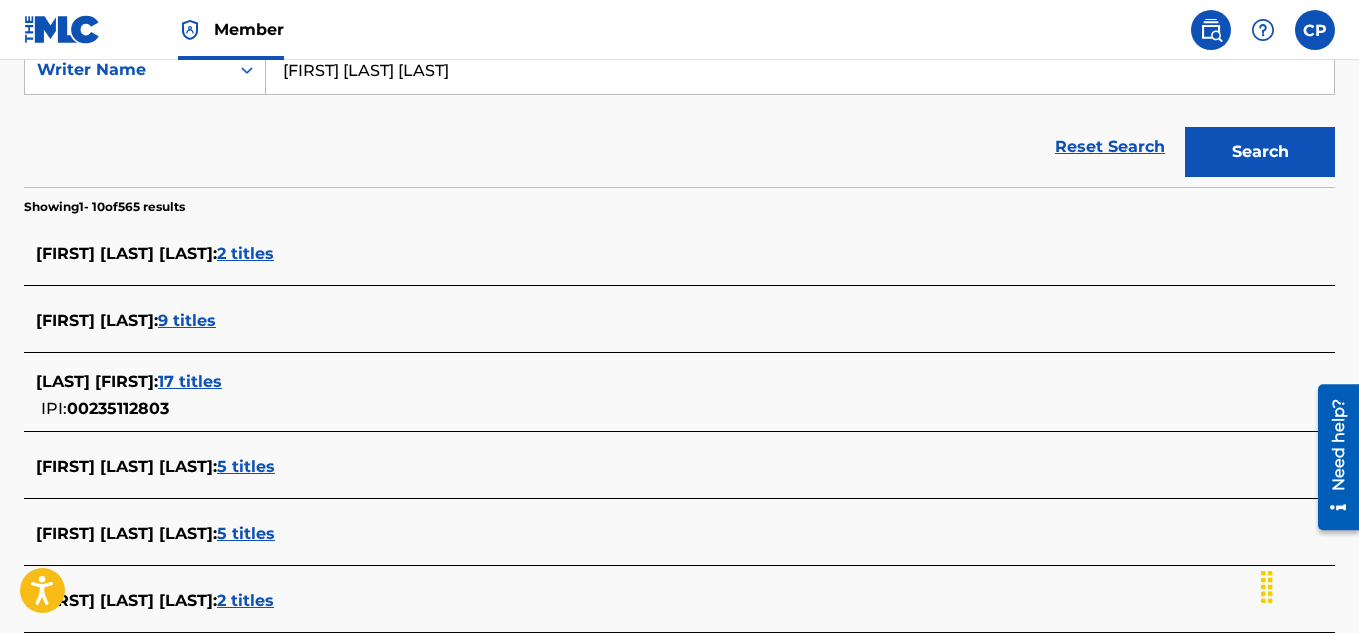 click on "17 titles" at bounding box center (190, 381) 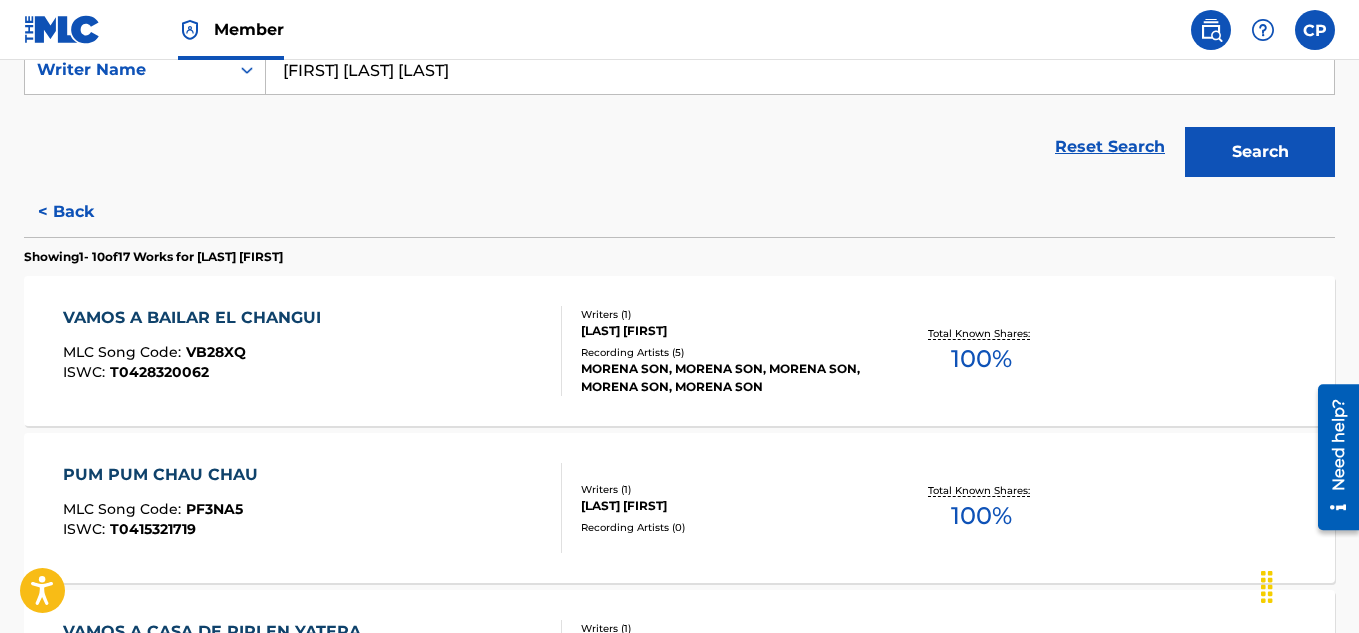 click on "VAMOS A BAILAR EL CHANGUI" at bounding box center (197, 318) 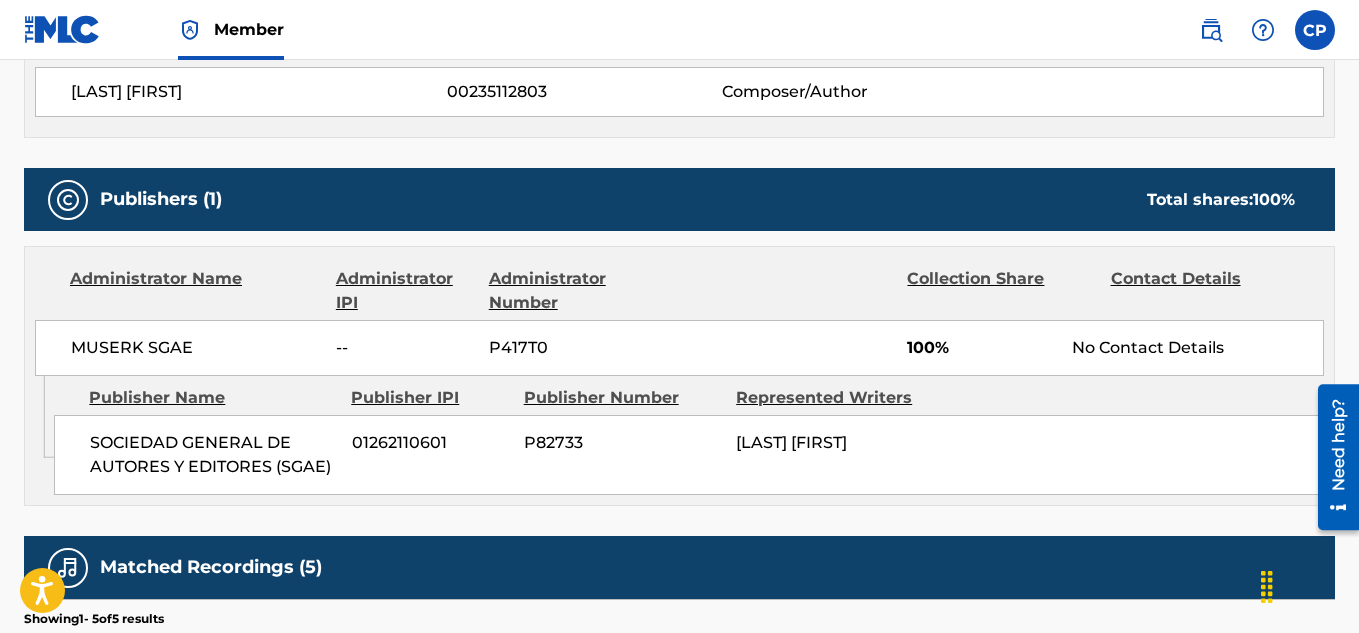 scroll, scrollTop: 800, scrollLeft: 0, axis: vertical 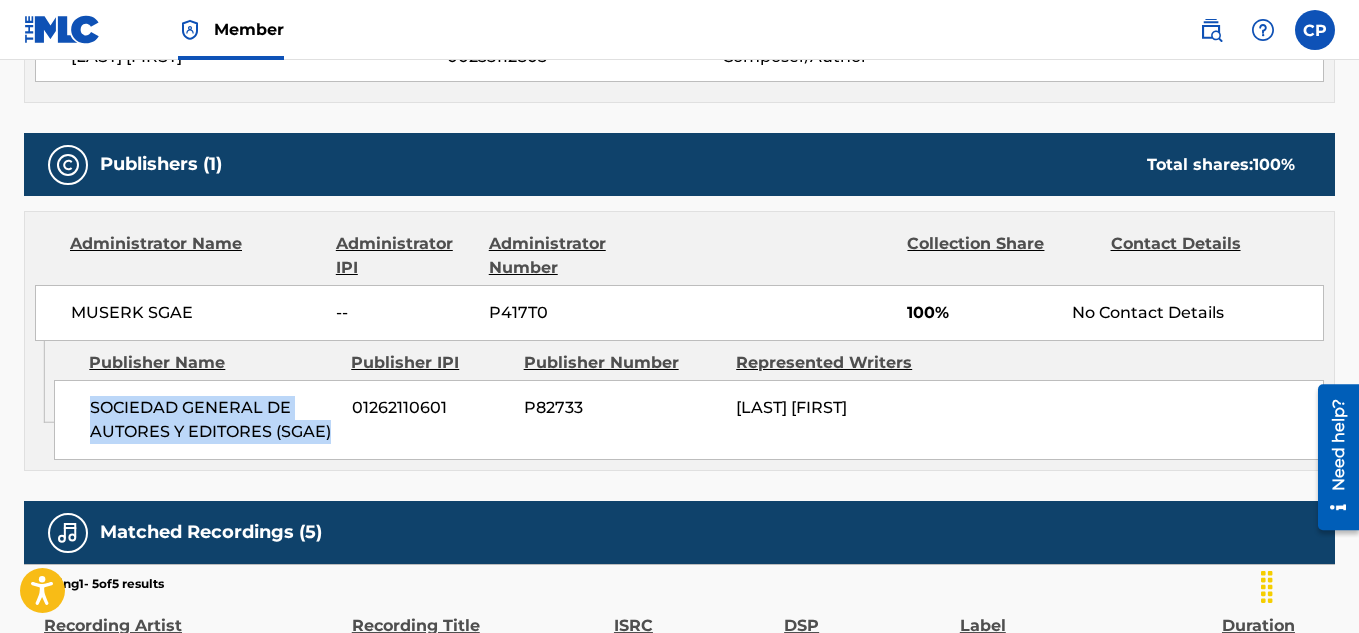 drag, startPoint x: 94, startPoint y: 412, endPoint x: 337, endPoint y: 429, distance: 243.59392 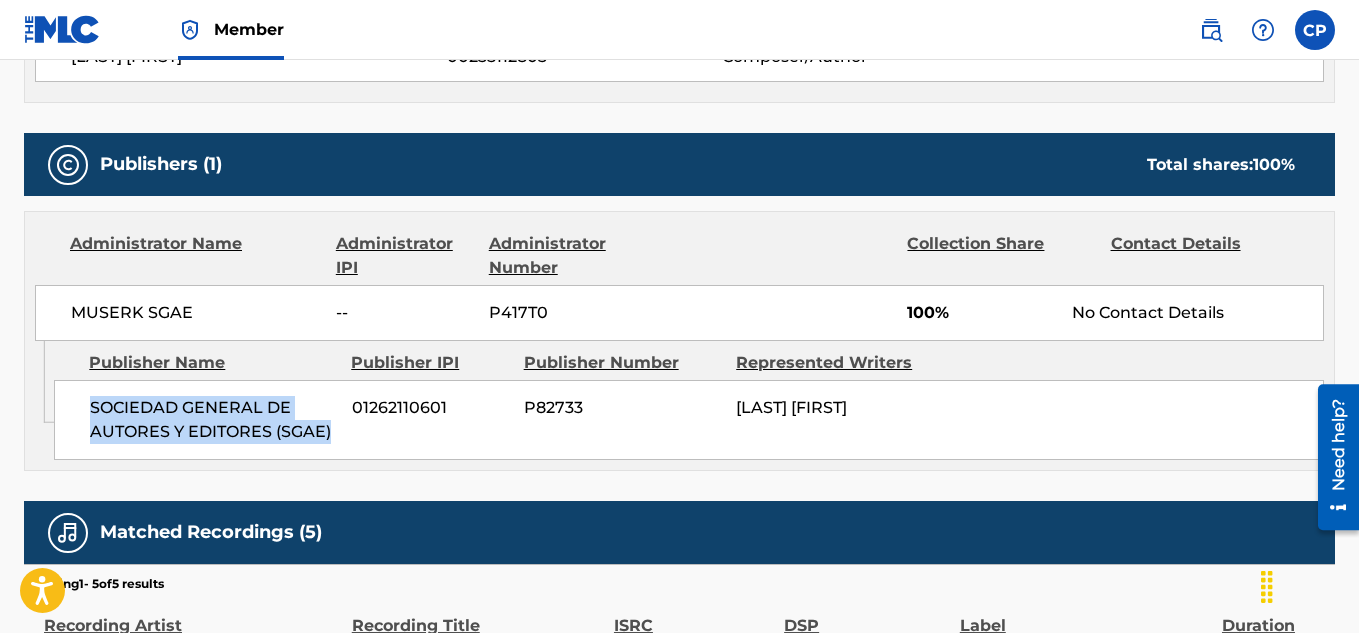 copy on "SOCIEDAD GENERAL DE AUTORES Y EDITORES (SGAE)" 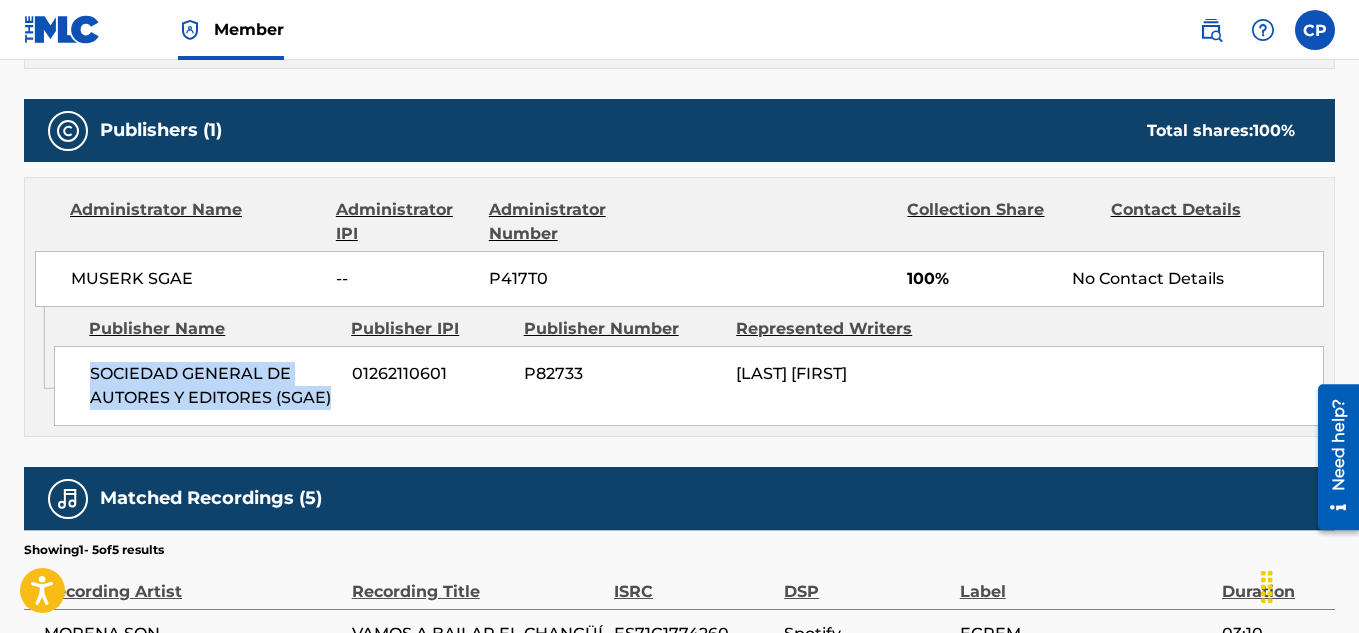 scroll, scrollTop: 800, scrollLeft: 0, axis: vertical 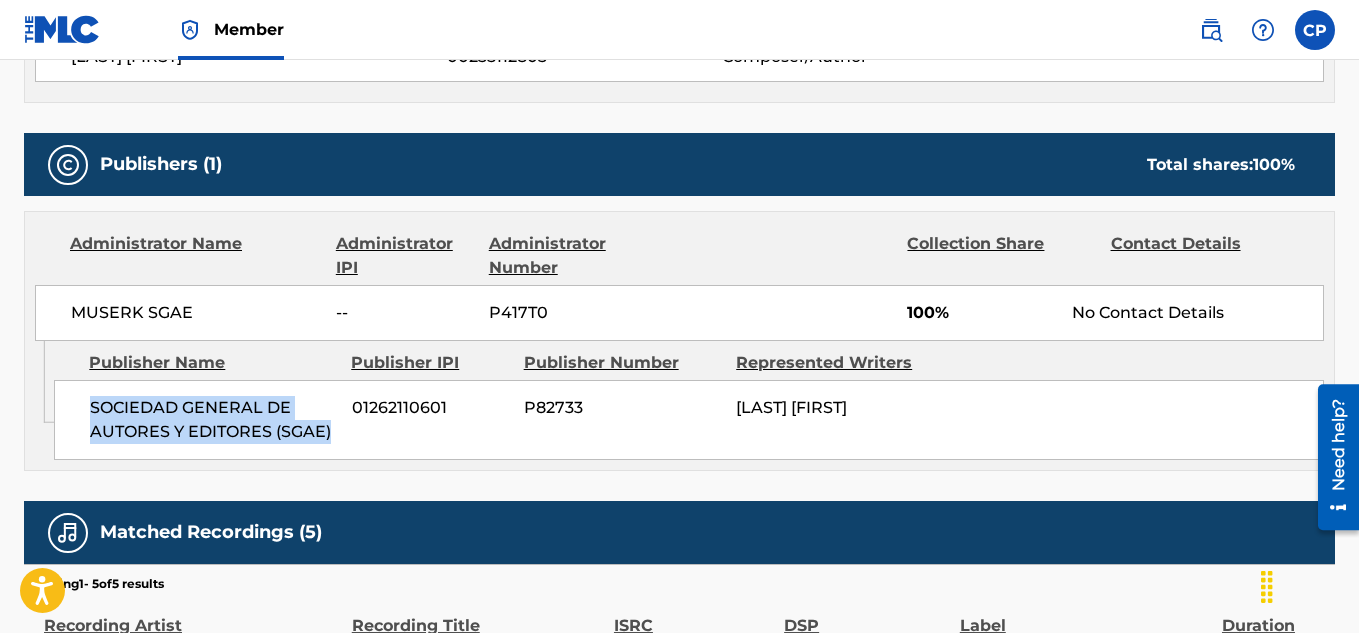 copy on "SOCIEDAD GENERAL DE AUTORES Y EDITORES (SGAE)" 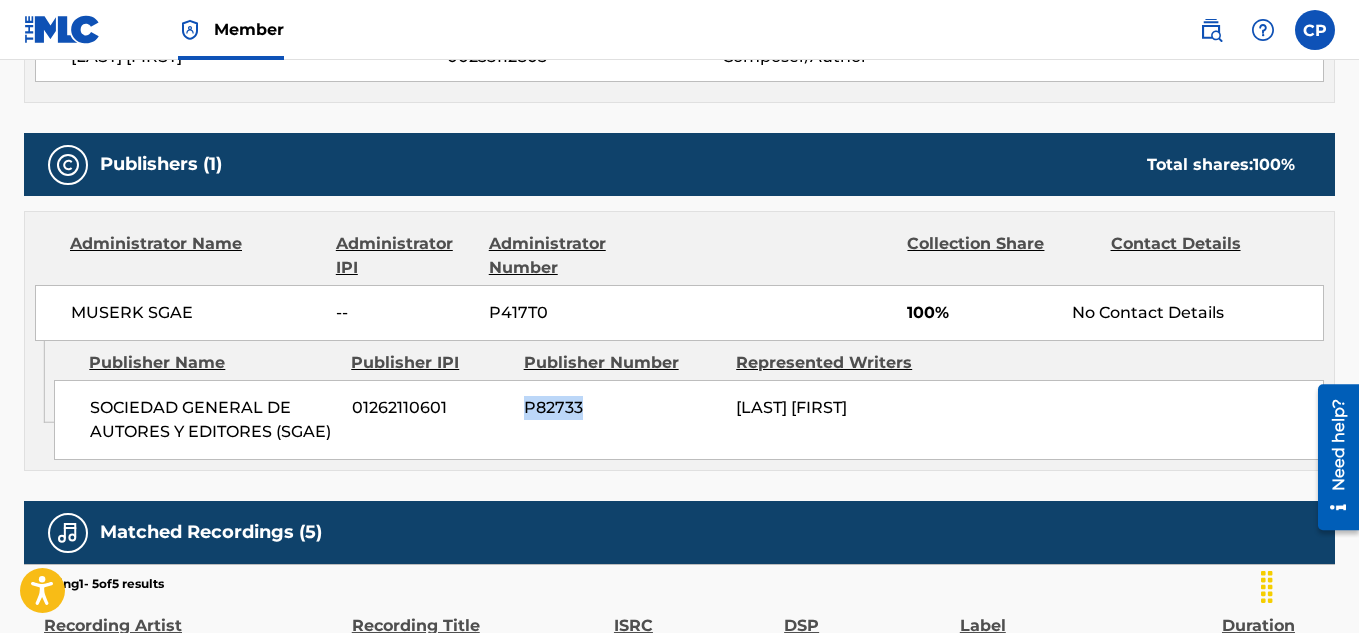 drag, startPoint x: 528, startPoint y: 410, endPoint x: 599, endPoint y: 399, distance: 71.84706 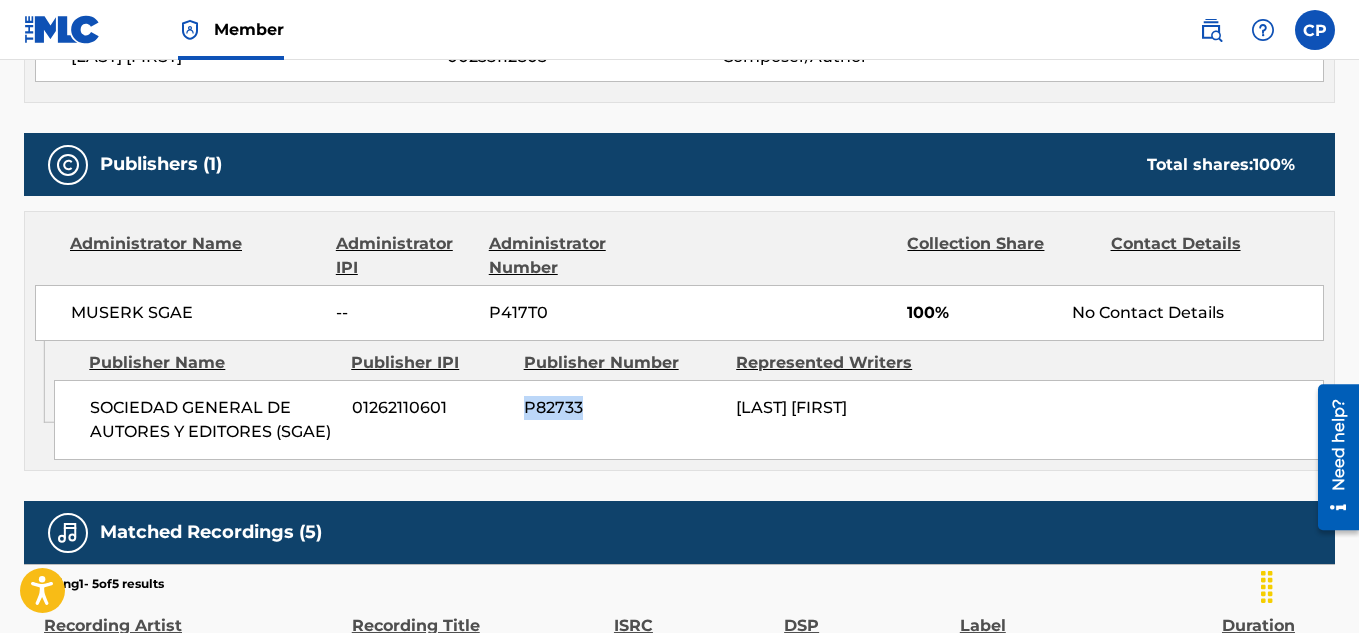 copy on "P82733" 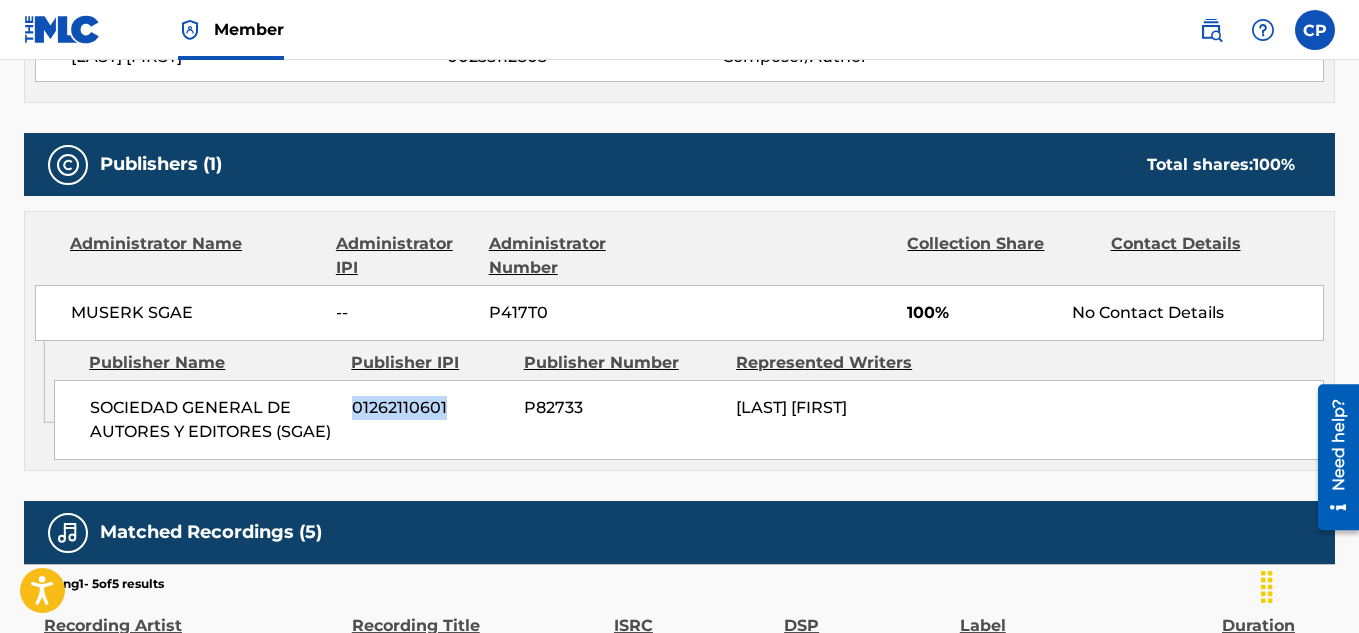 drag, startPoint x: 453, startPoint y: 408, endPoint x: 356, endPoint y: 416, distance: 97.32934 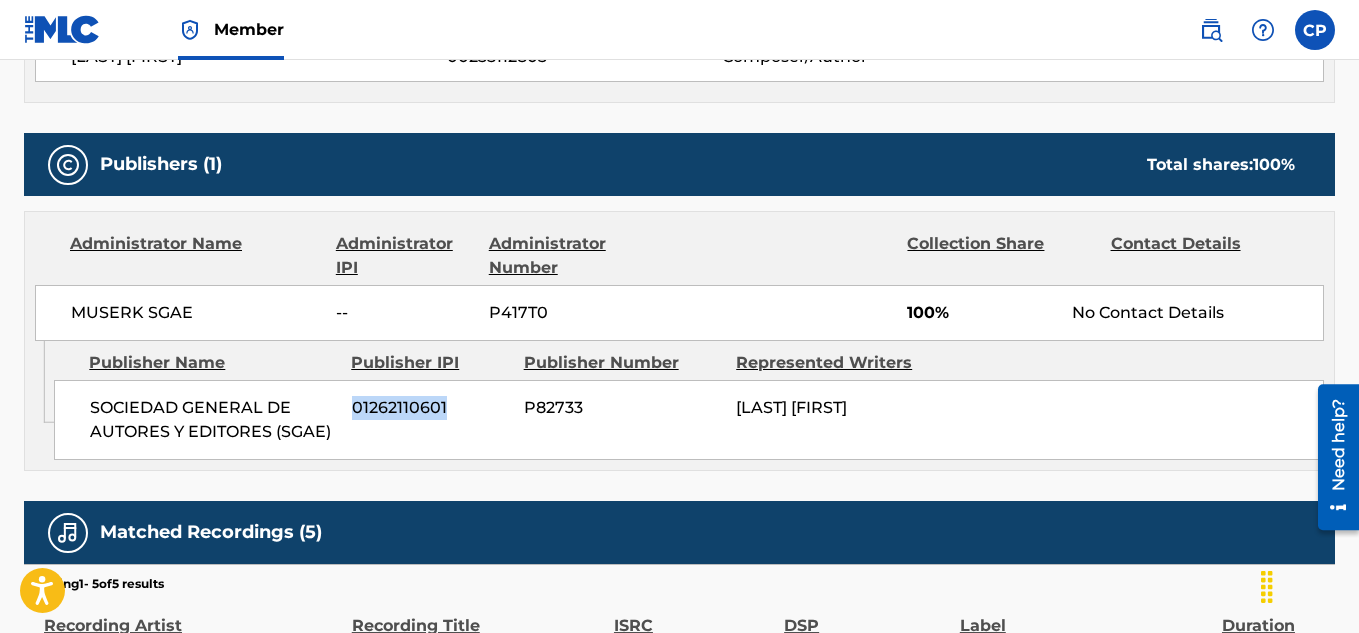 copy on "01262110601" 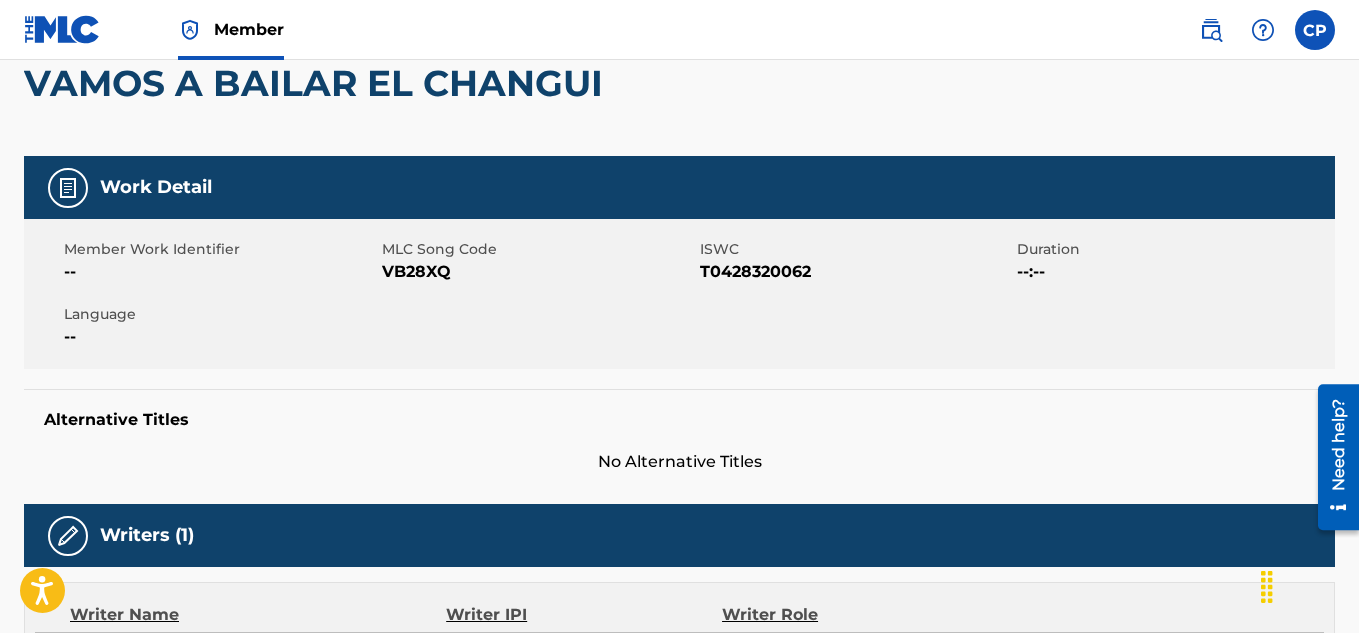 scroll, scrollTop: 0, scrollLeft: 0, axis: both 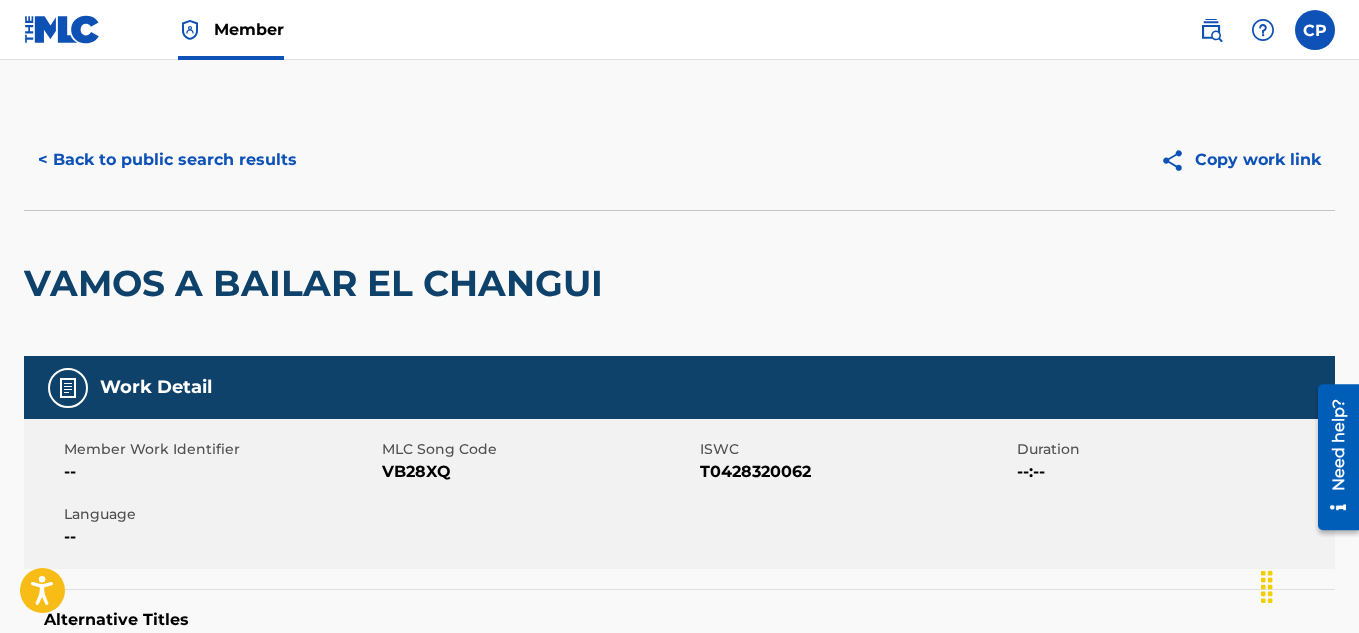 click on "< Back to public search results" at bounding box center [167, 160] 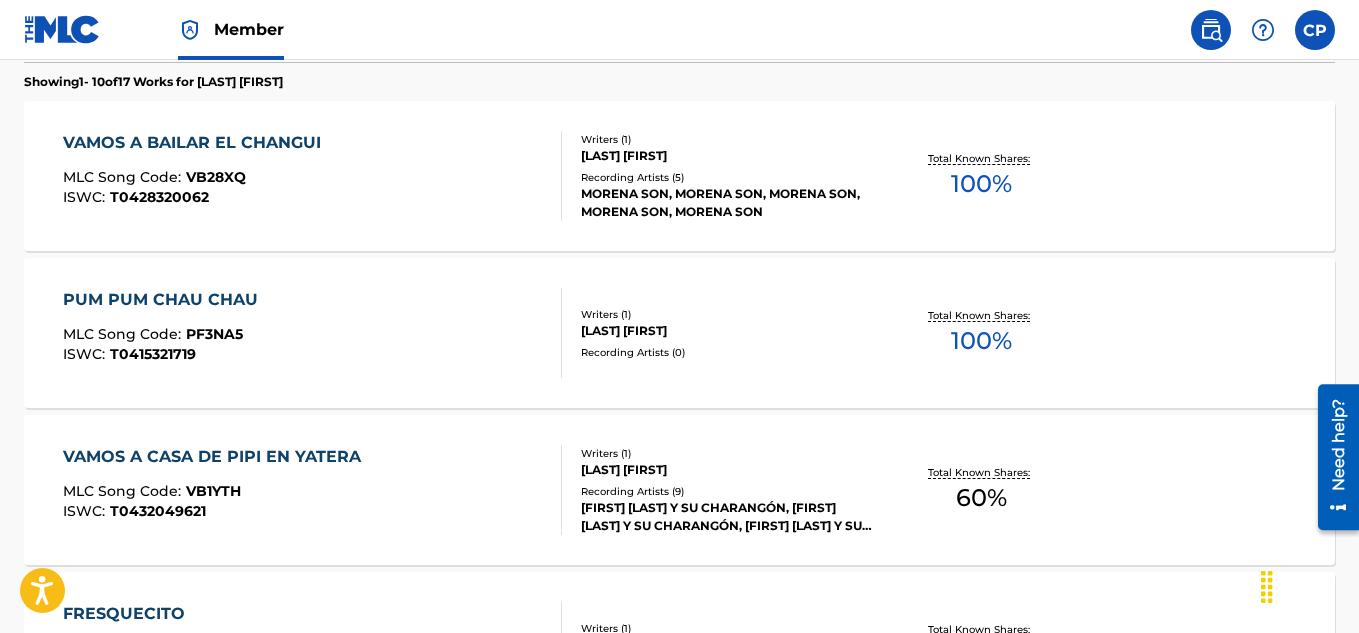 scroll, scrollTop: 621, scrollLeft: 0, axis: vertical 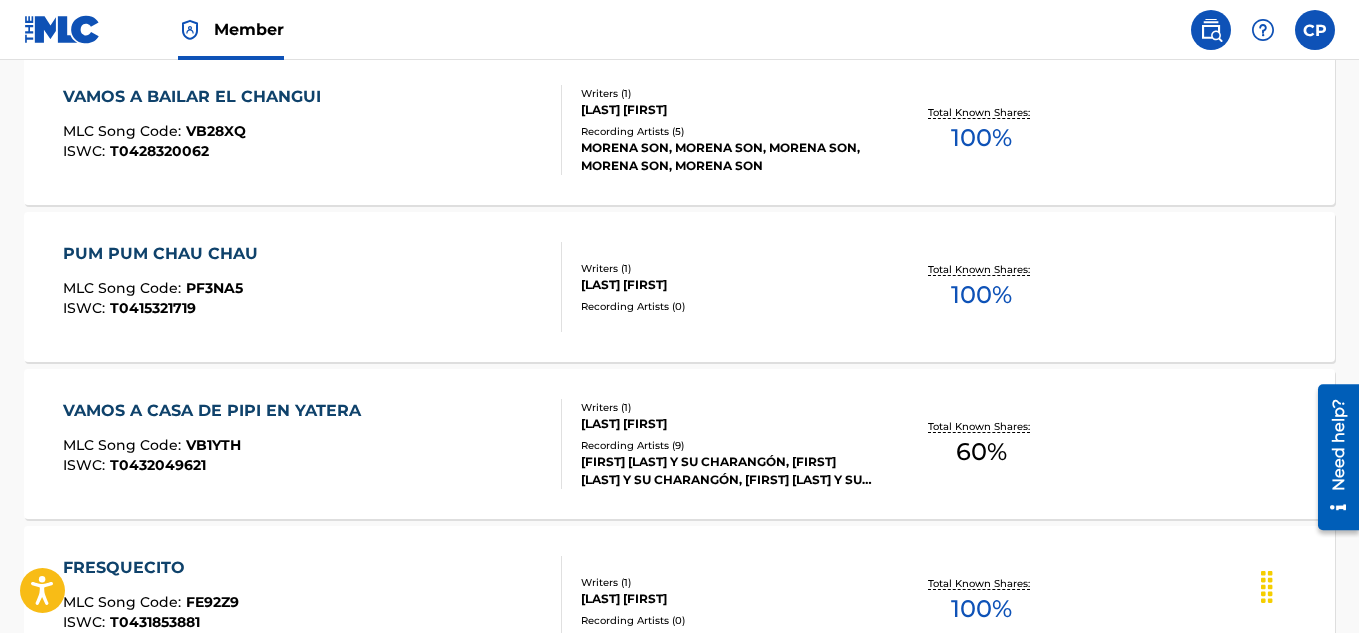 click on "PUM PUM CHAU CHAU" at bounding box center (165, 254) 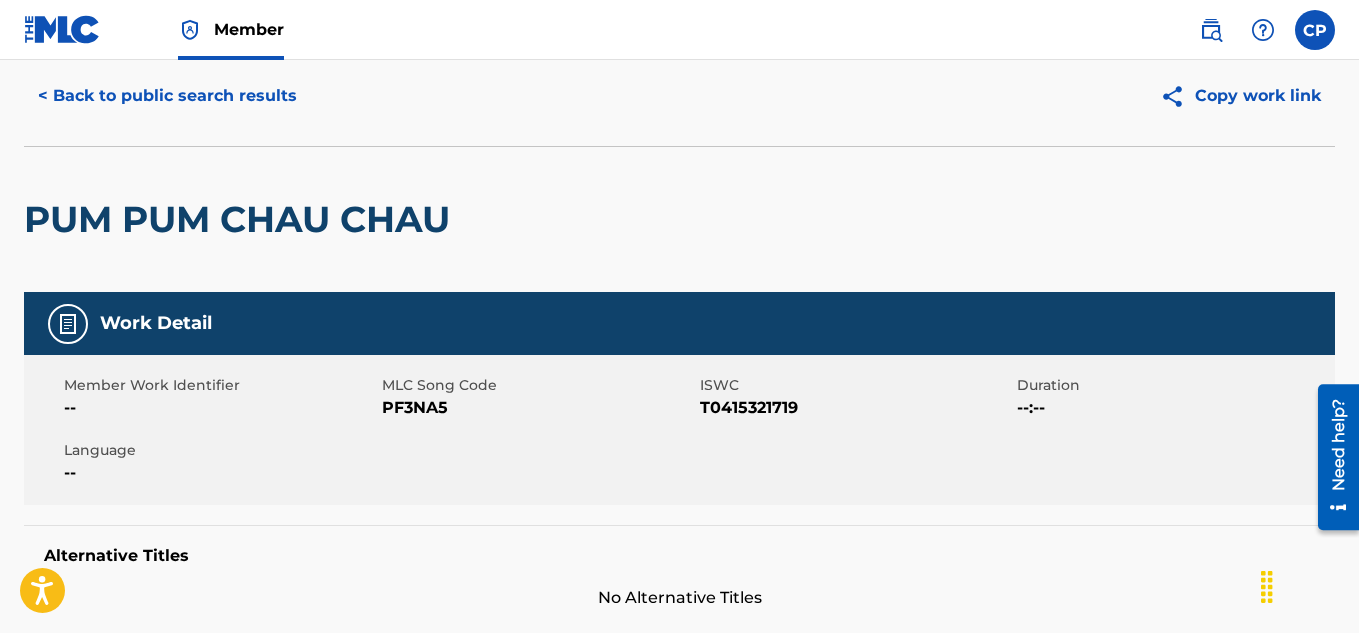scroll, scrollTop: 21, scrollLeft: 0, axis: vertical 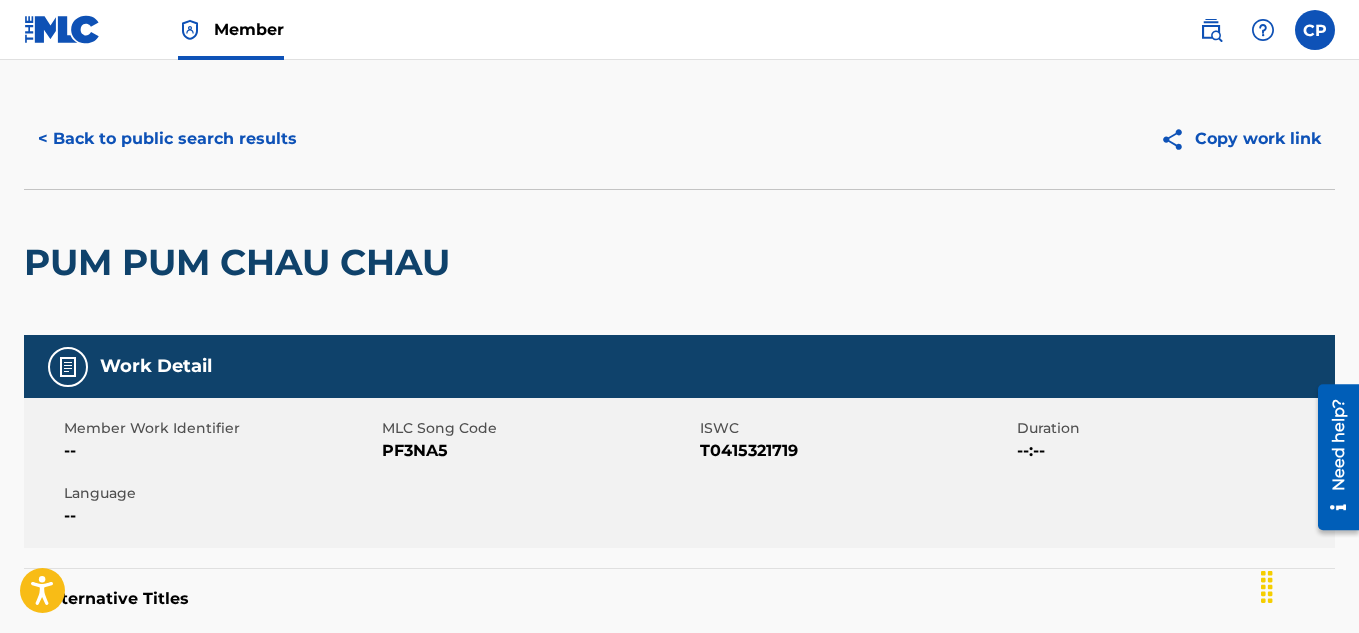 click on "< Back to public search results" at bounding box center (167, 139) 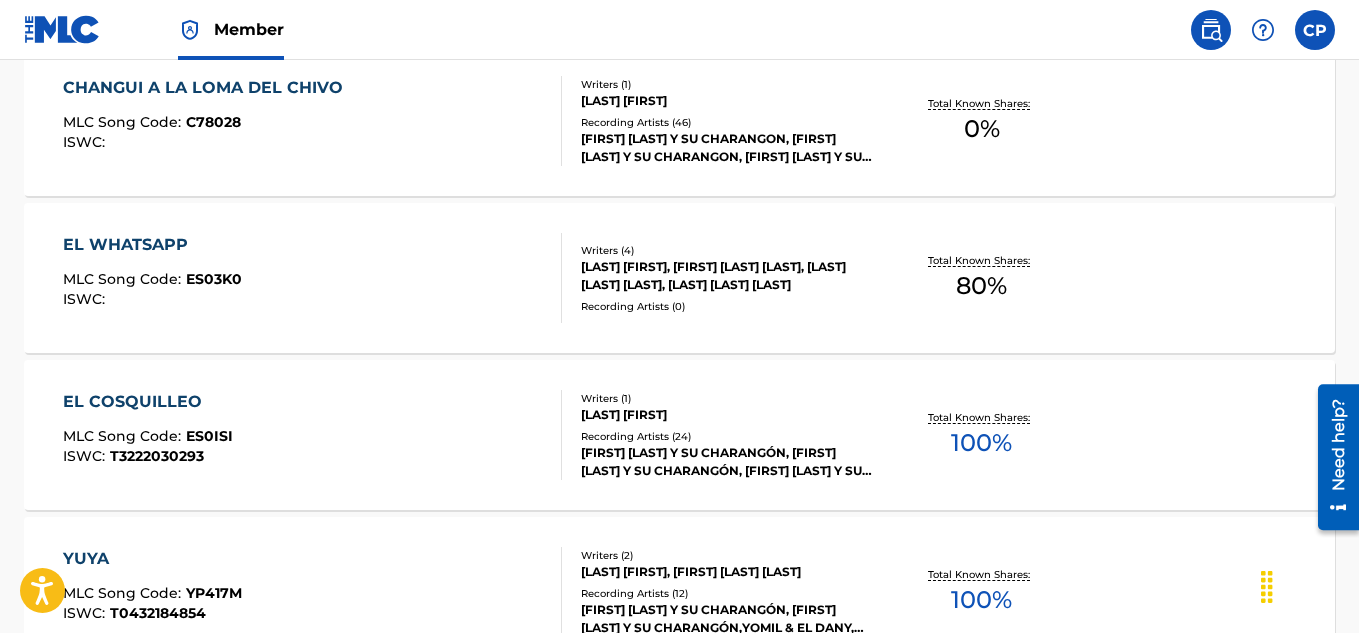scroll, scrollTop: 1621, scrollLeft: 0, axis: vertical 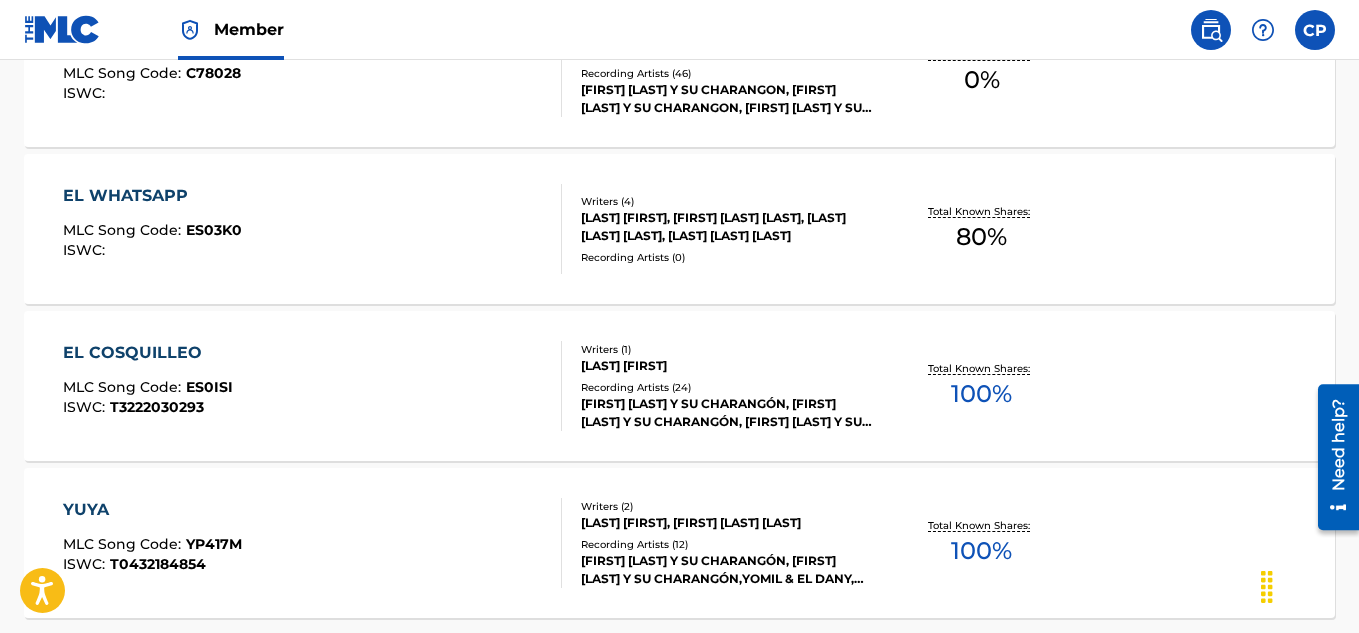 click on "EL WHATSAPP" at bounding box center (152, 196) 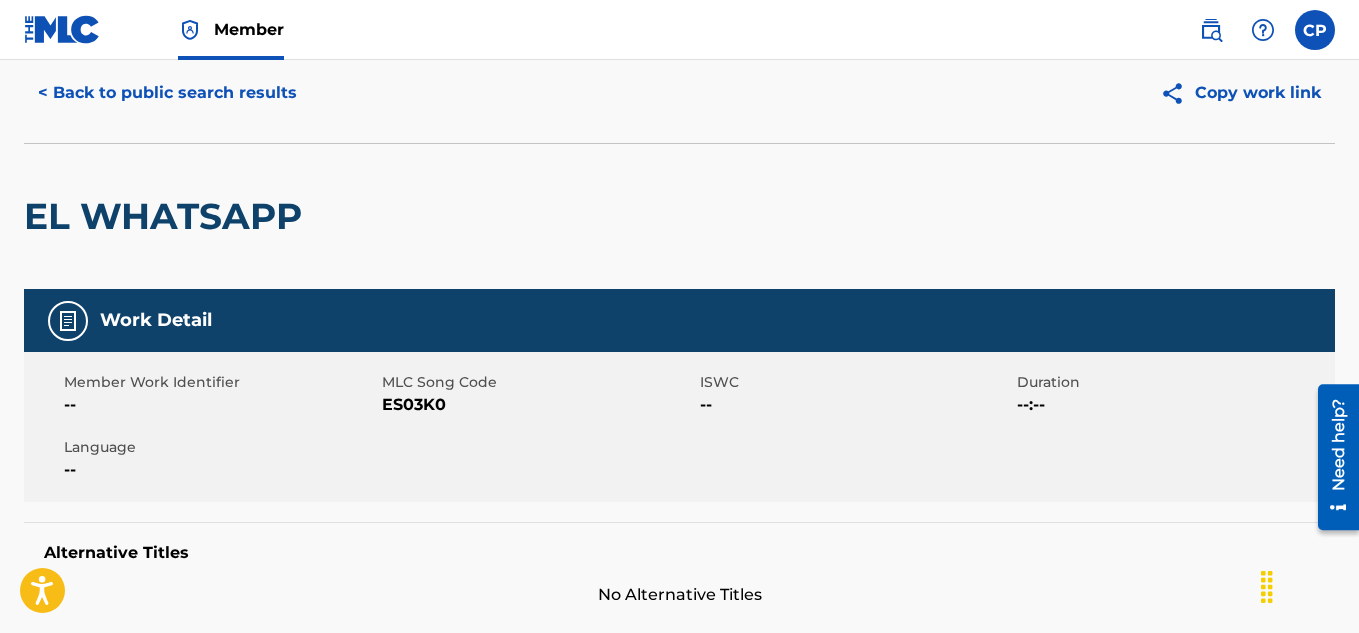scroll, scrollTop: 0, scrollLeft: 0, axis: both 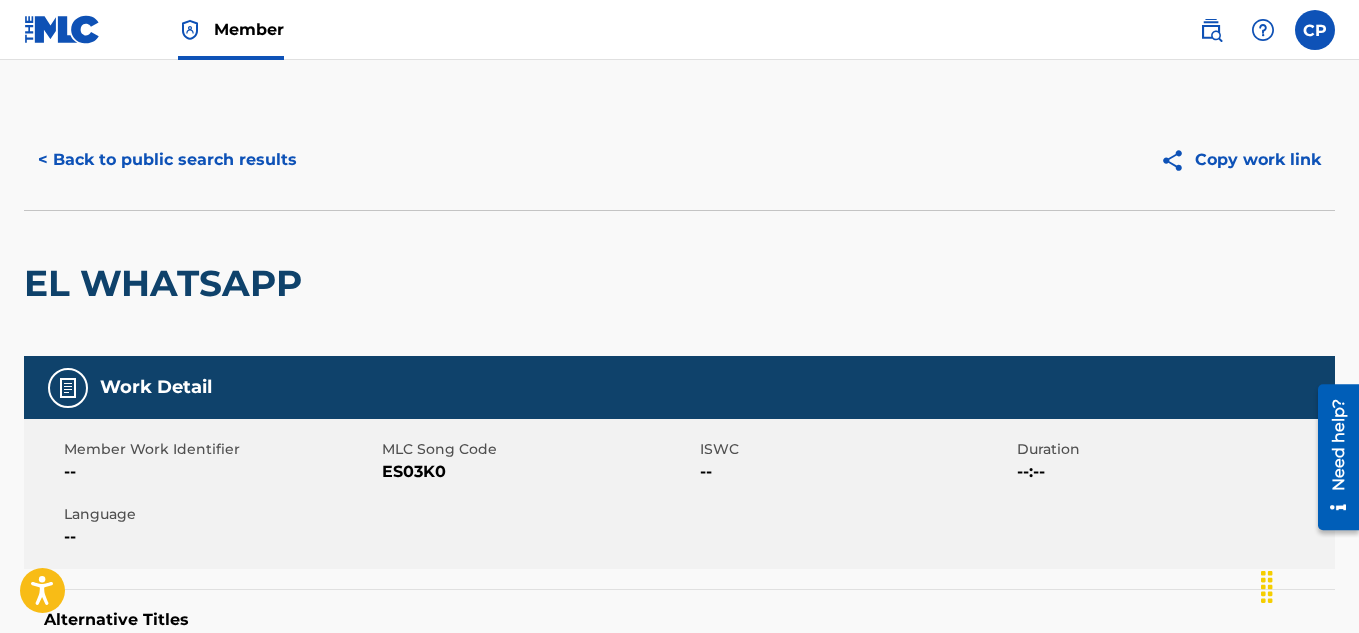 click on "< Back to public search results" at bounding box center [167, 160] 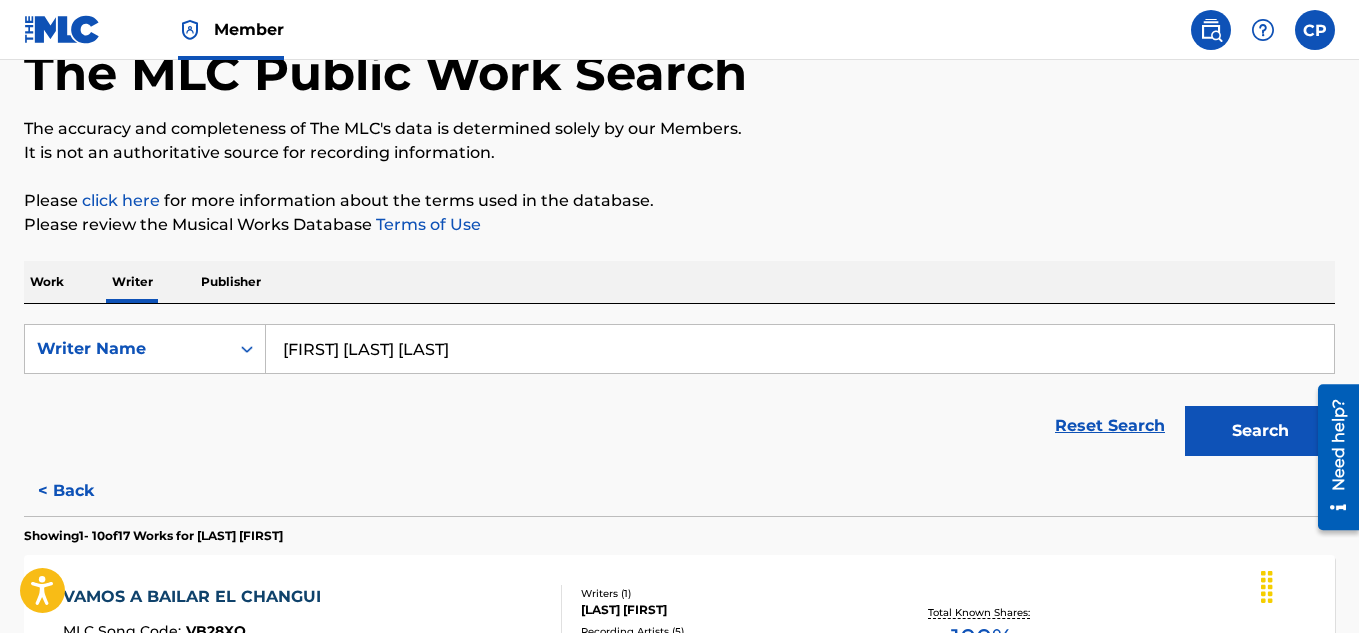 scroll, scrollTop: 521, scrollLeft: 0, axis: vertical 